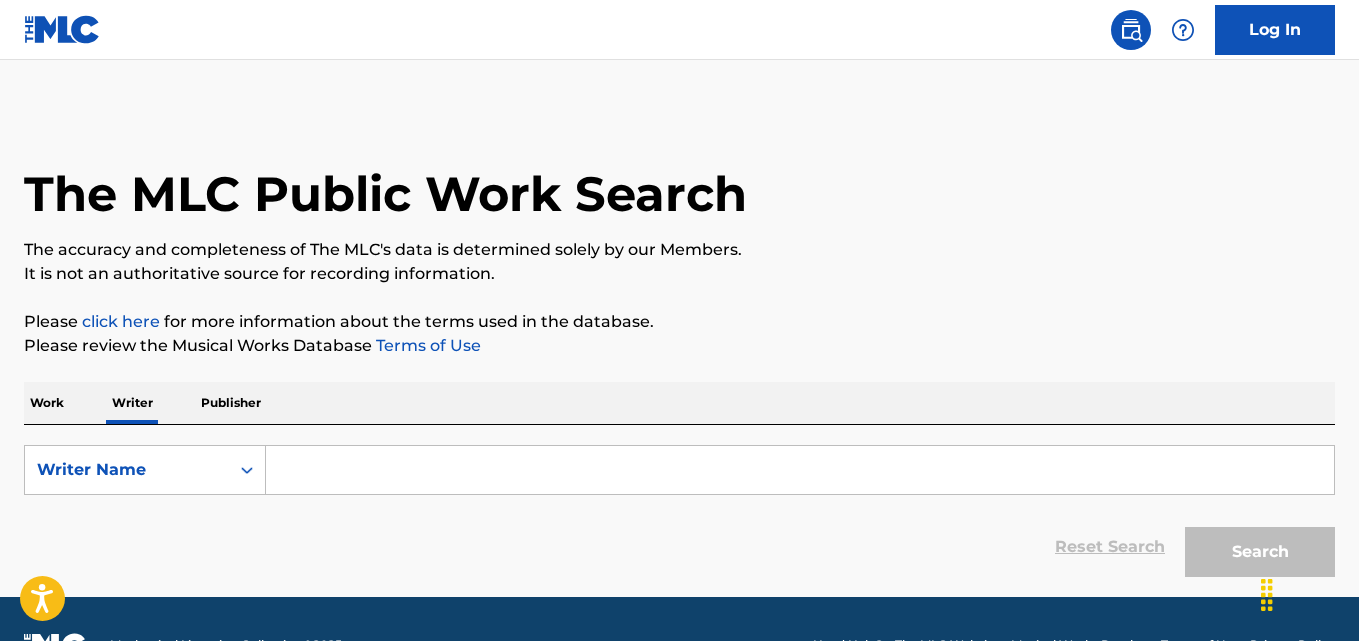 scroll, scrollTop: 0, scrollLeft: 0, axis: both 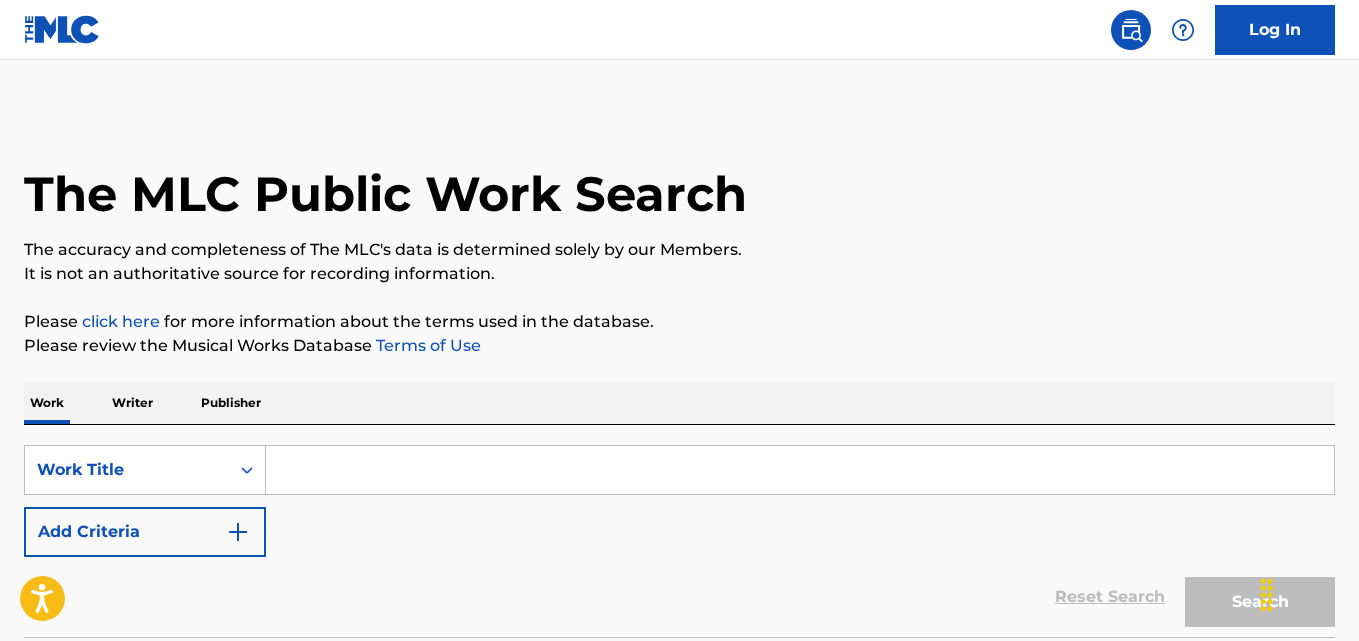click on "Writer" at bounding box center [132, 403] 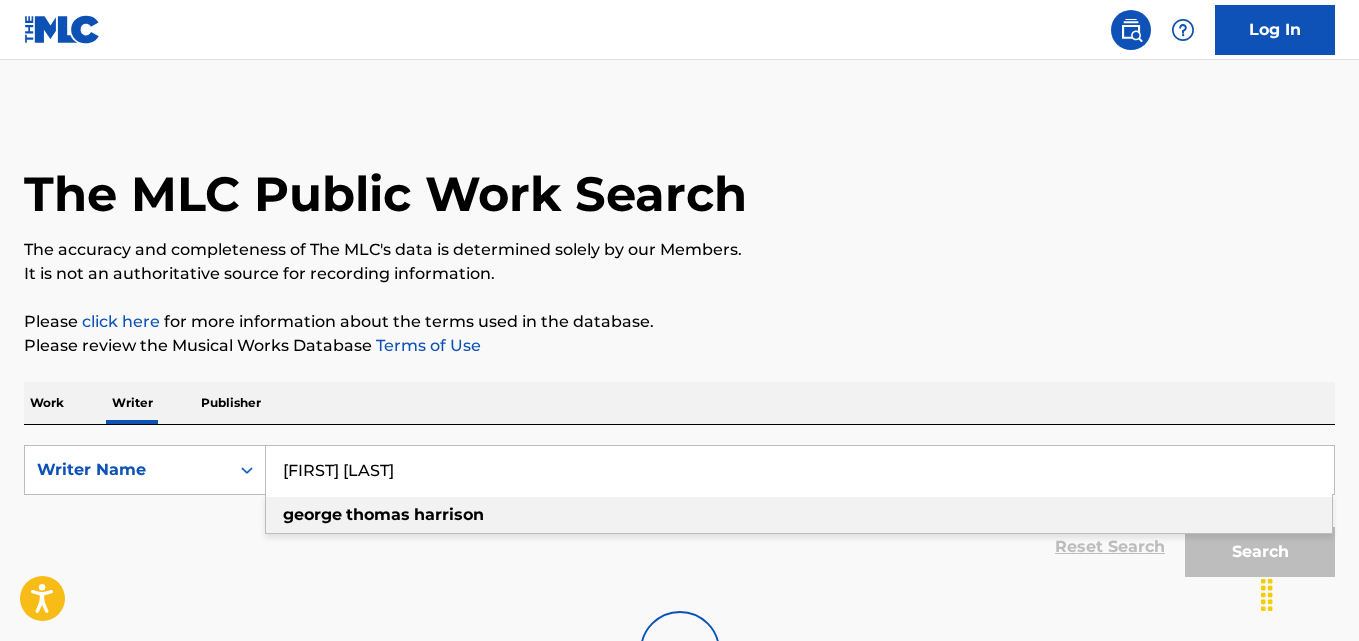 scroll, scrollTop: 176, scrollLeft: 0, axis: vertical 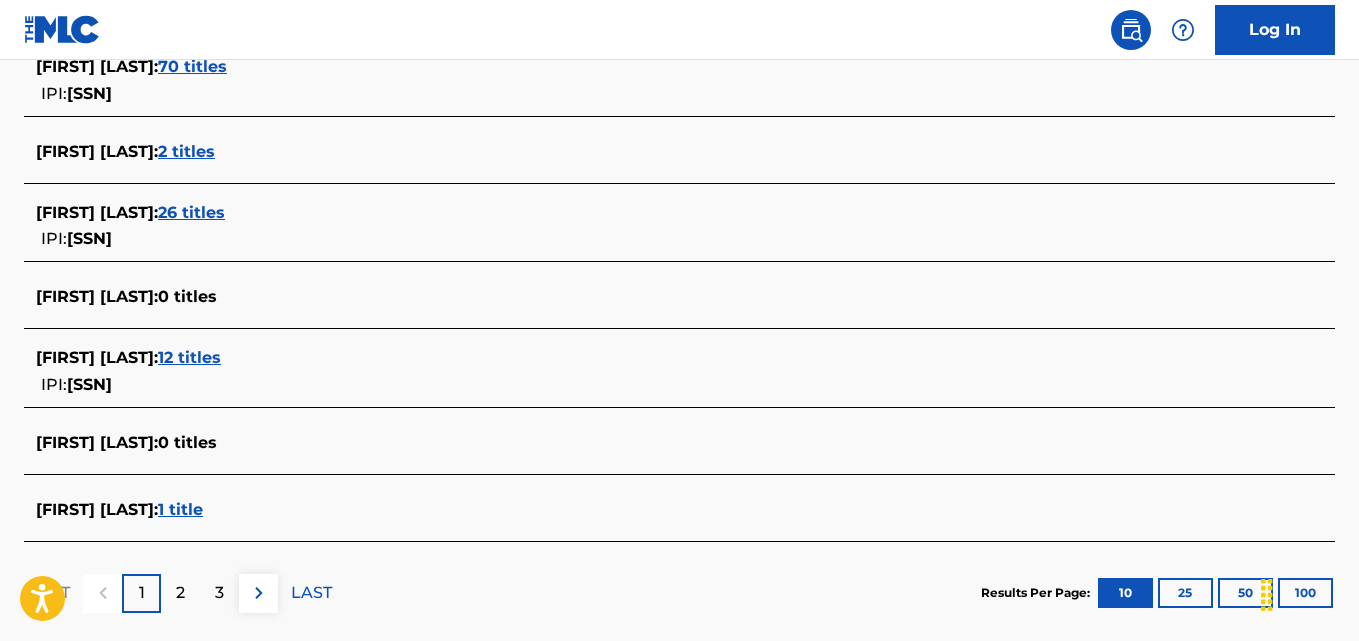 click on "12 titles" at bounding box center [189, 357] 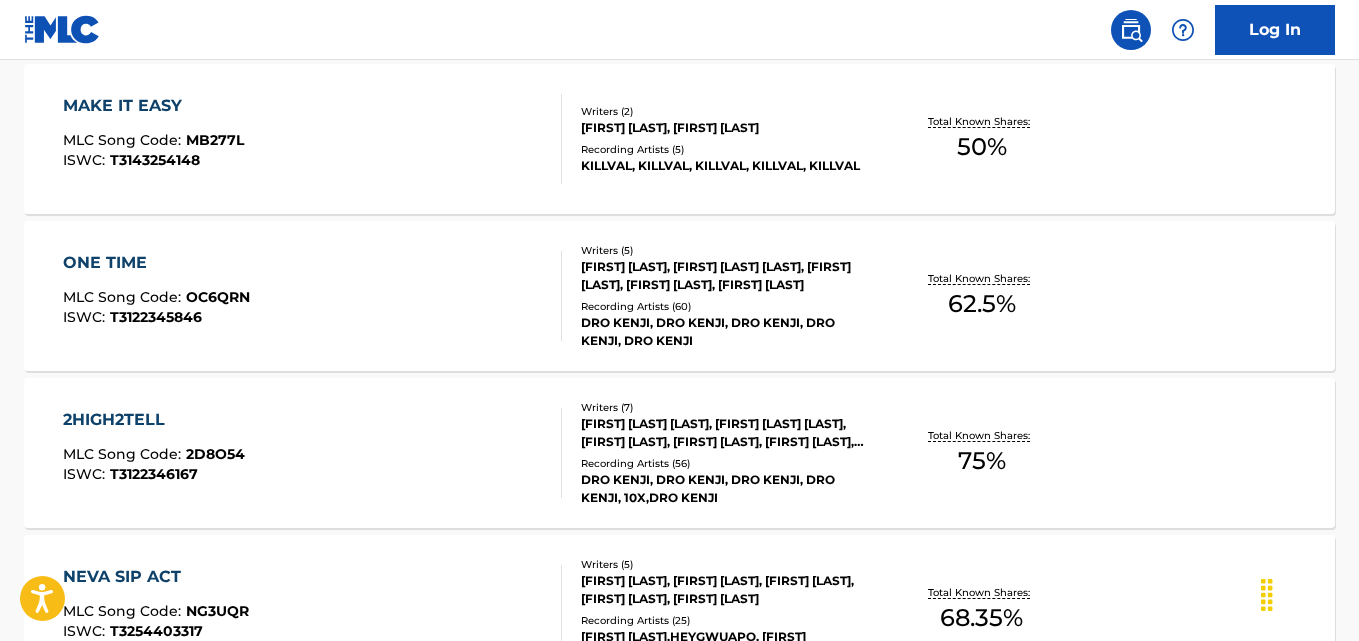 scroll, scrollTop: 770, scrollLeft: 0, axis: vertical 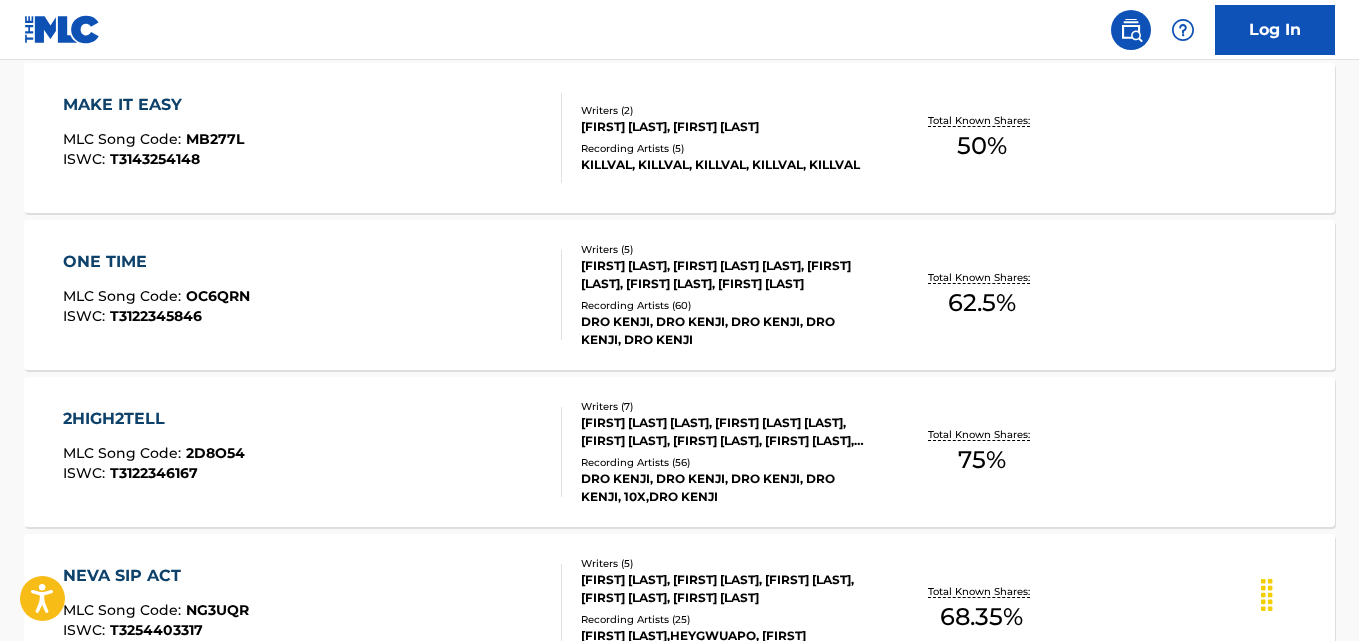 click on "Total Known Shares: 75 %" at bounding box center [982, 452] 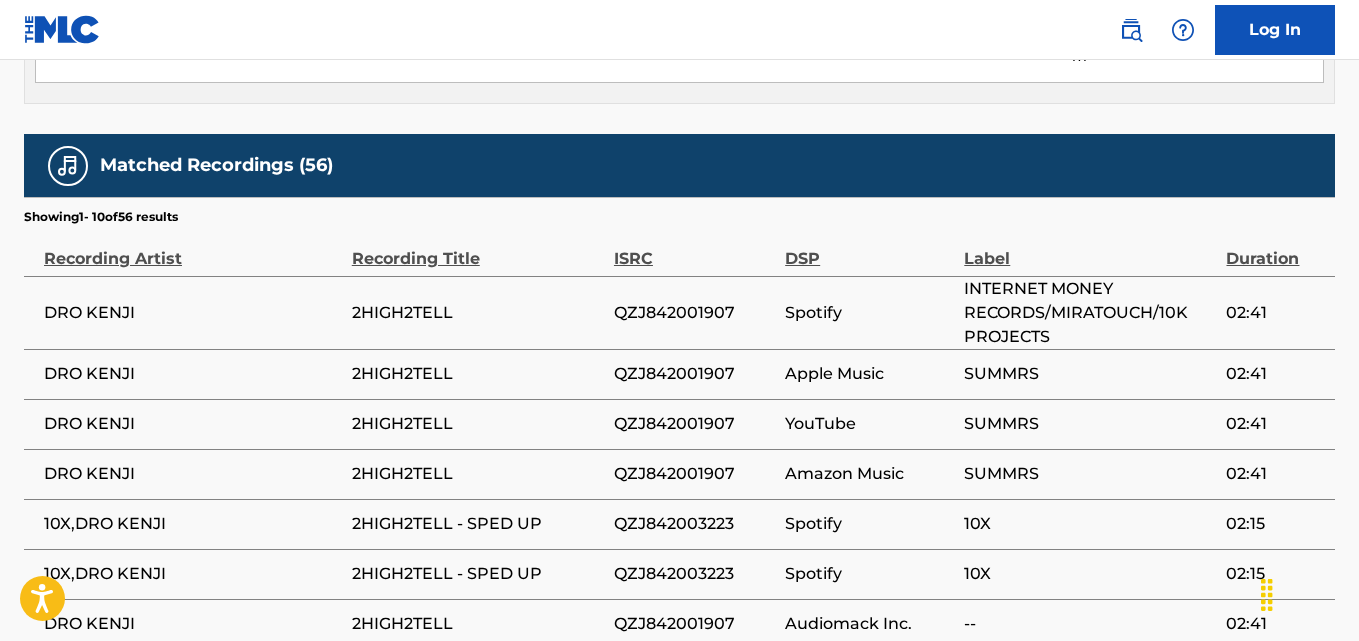 scroll, scrollTop: 2946, scrollLeft: 0, axis: vertical 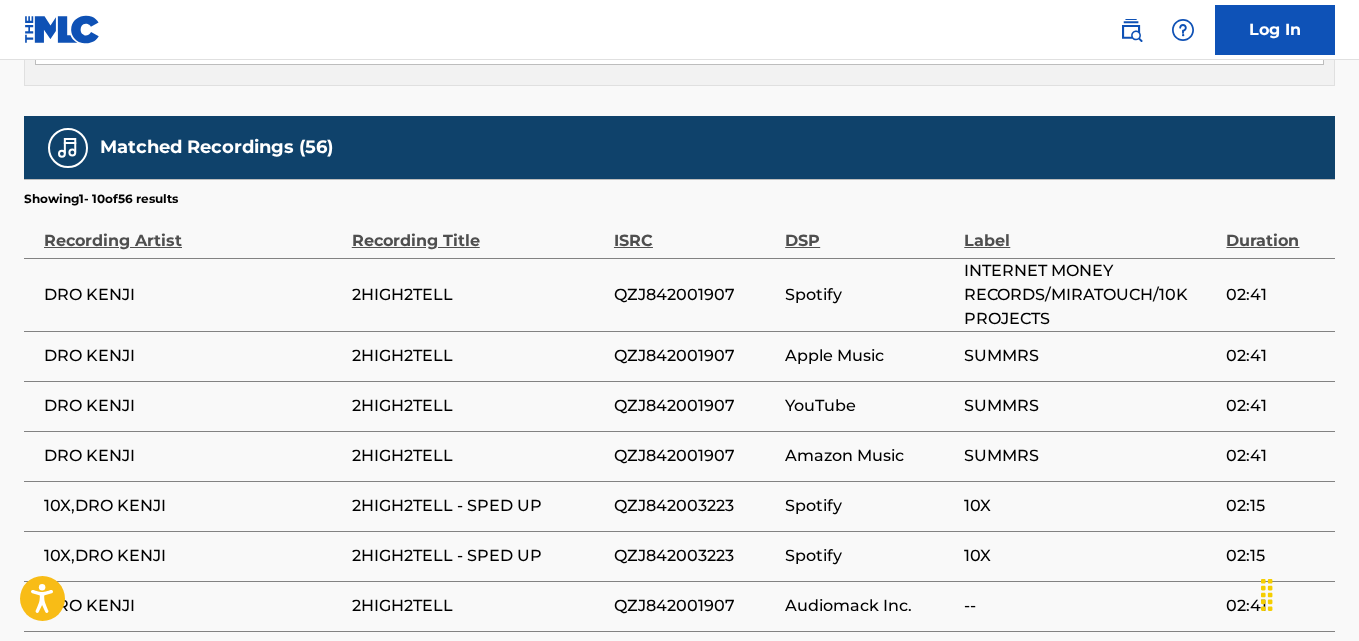 click on "2HIGH2TELL" at bounding box center [483, 294] 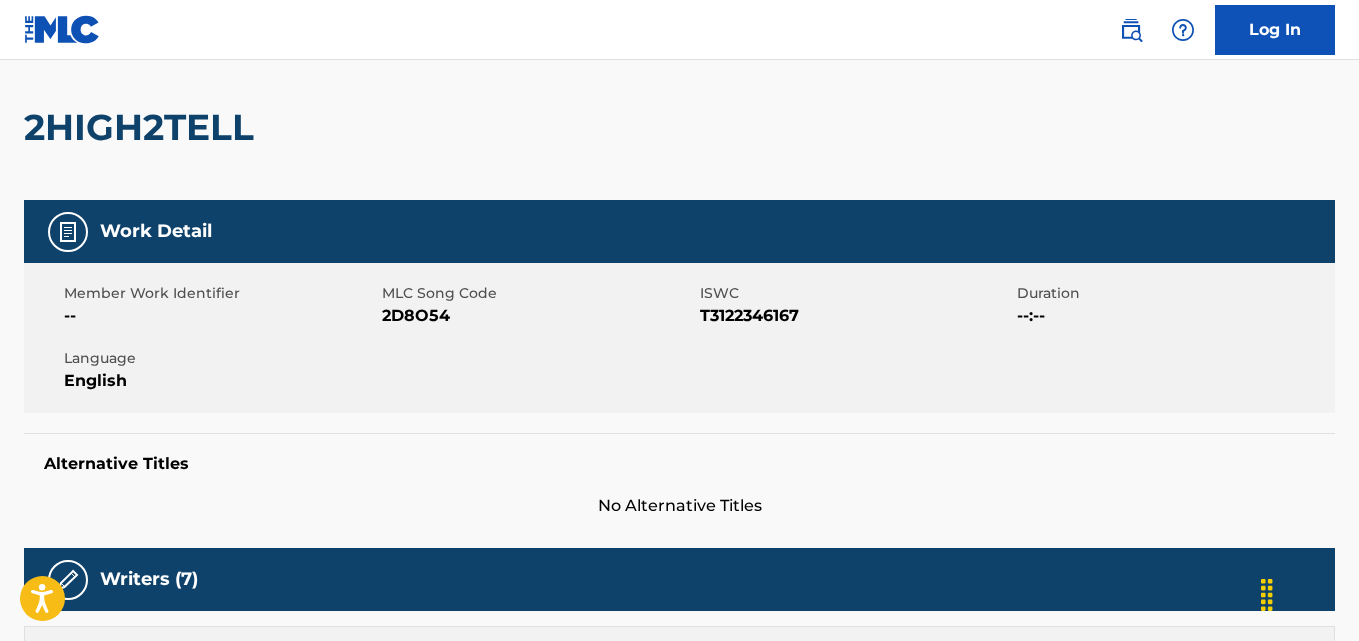 scroll, scrollTop: 0, scrollLeft: 0, axis: both 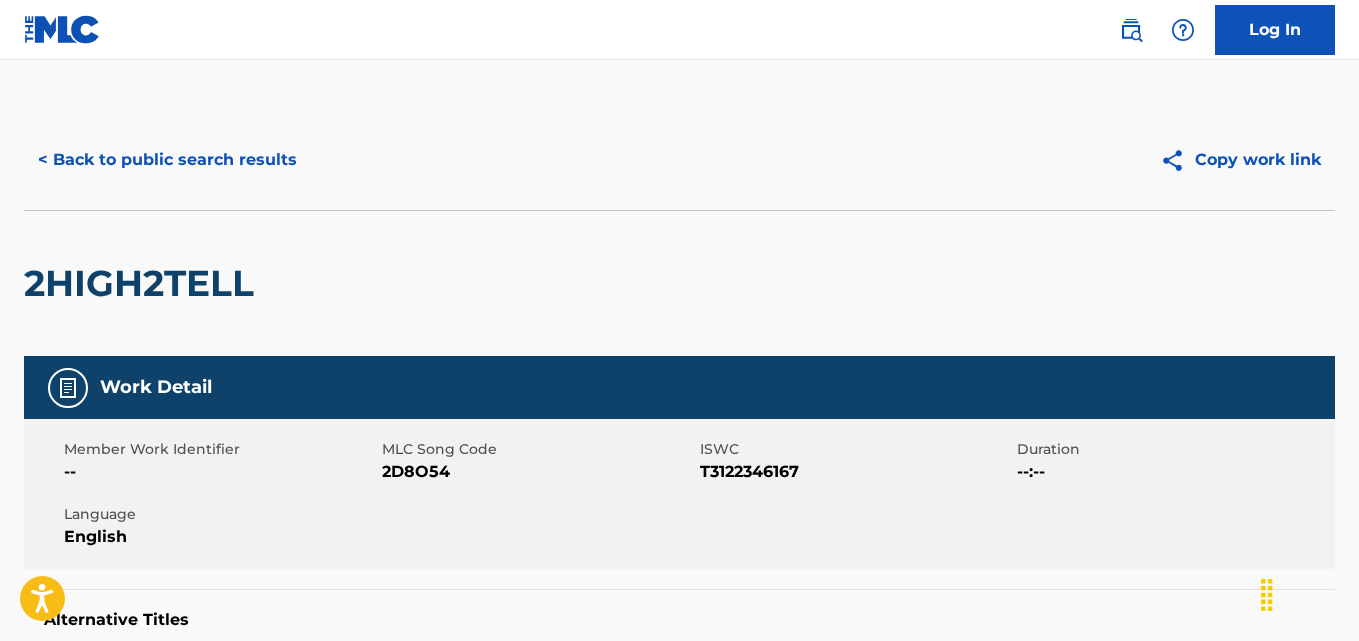 click on "< Back to public search results" at bounding box center (167, 160) 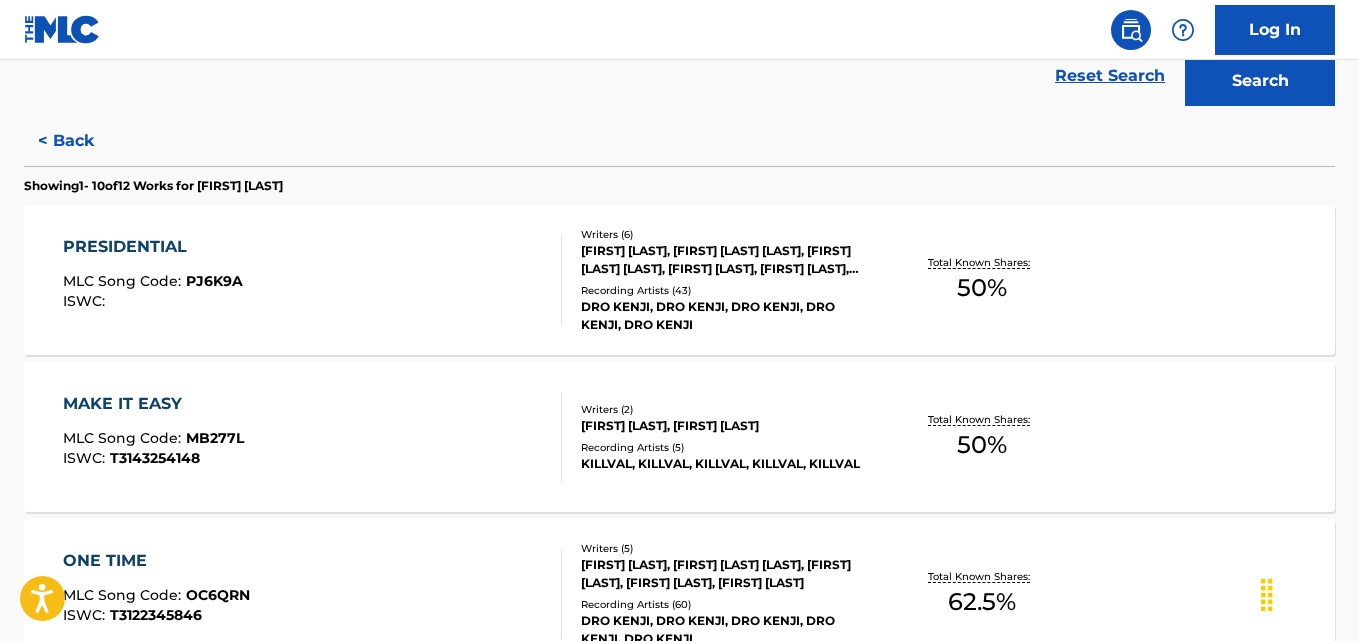 scroll, scrollTop: 476, scrollLeft: 0, axis: vertical 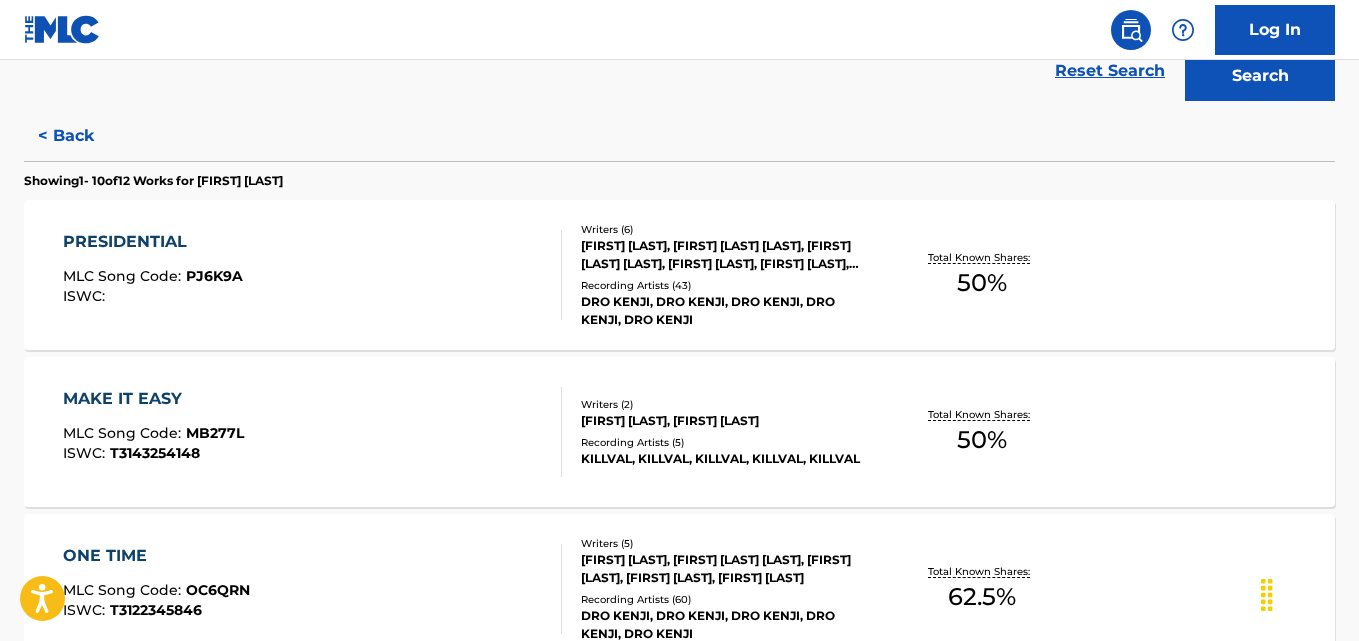 click on "MAKE IT EASY MLC Song Code : MB277L ISWC : T3143254148 Writers ( 2 ) [FIRST] [LAST], [FIRST] [LAST] Recording Artists ( 5 ) KILLVAL, KILLVAL, KILLVAL, KILLVAL, KILLVAL Total Known Shares: 50 %" at bounding box center (679, 432) 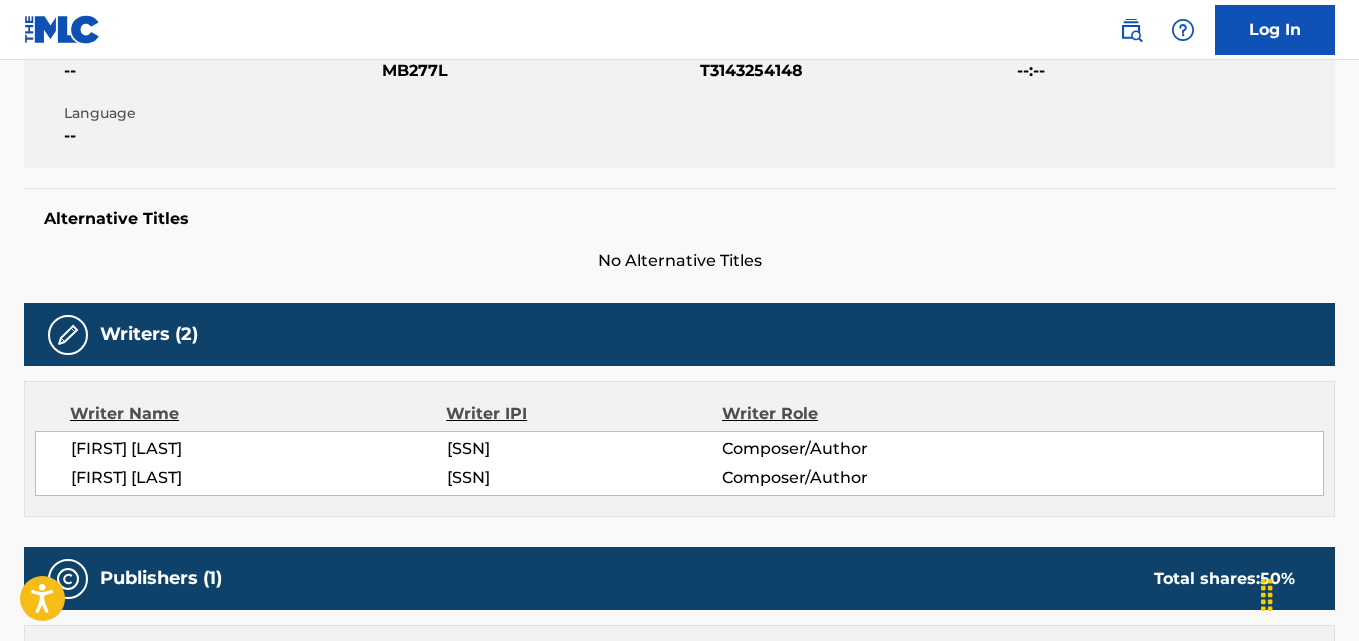 scroll, scrollTop: 0, scrollLeft: 0, axis: both 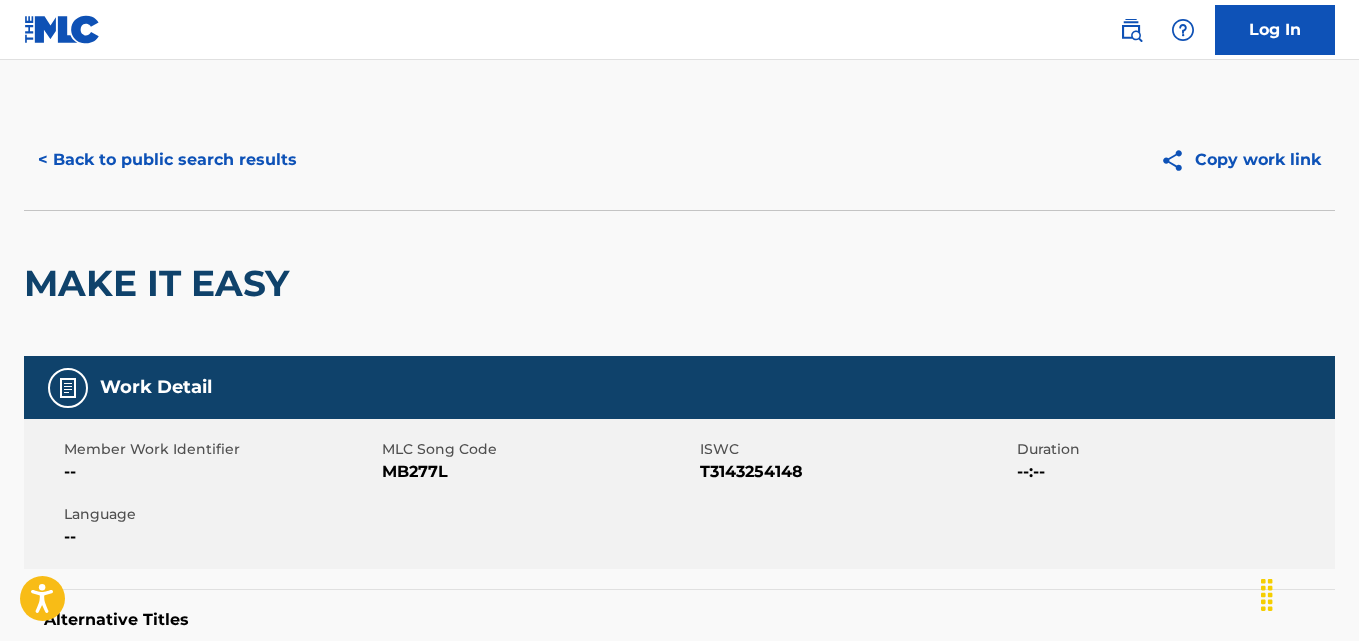 click on "< Back to public search results" at bounding box center [167, 160] 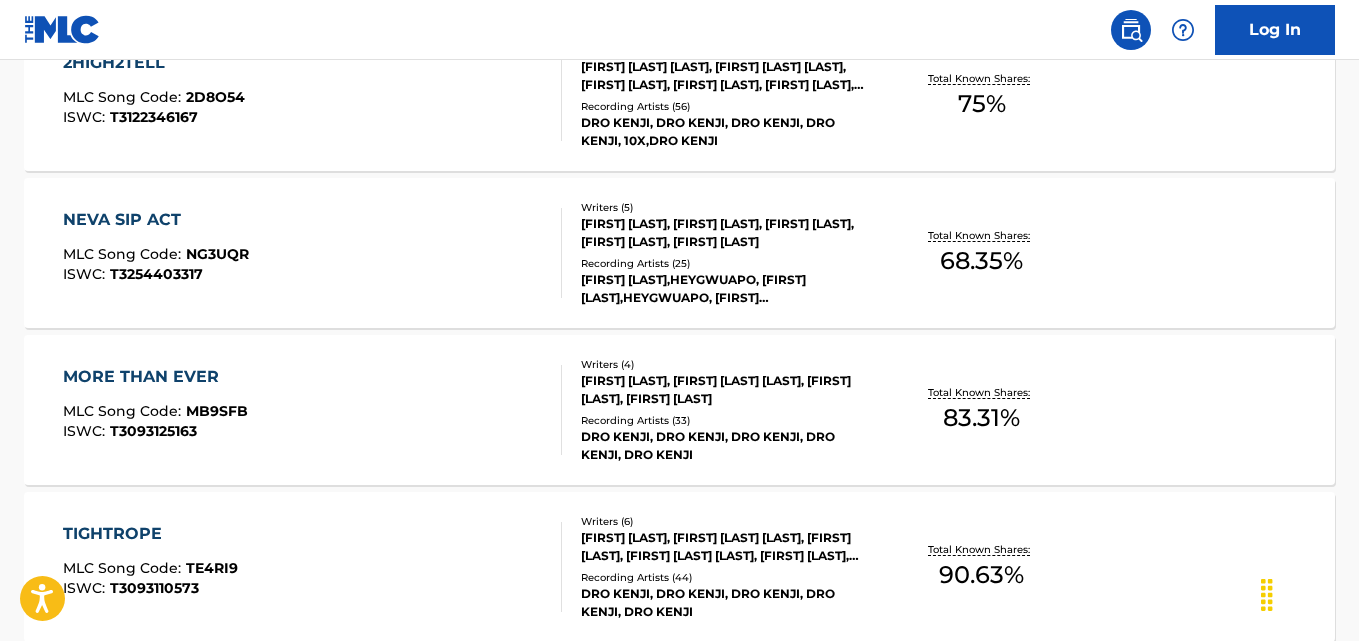 scroll, scrollTop: 1133, scrollLeft: 0, axis: vertical 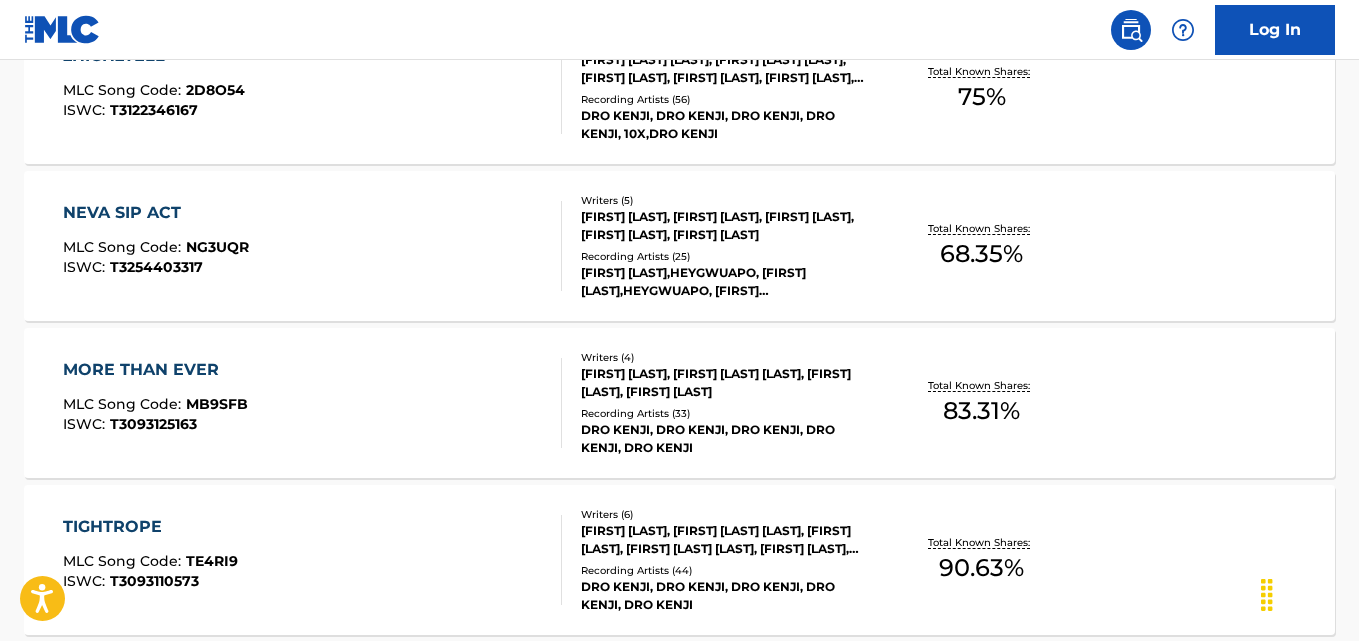click on "83.31 %" at bounding box center [981, 411] 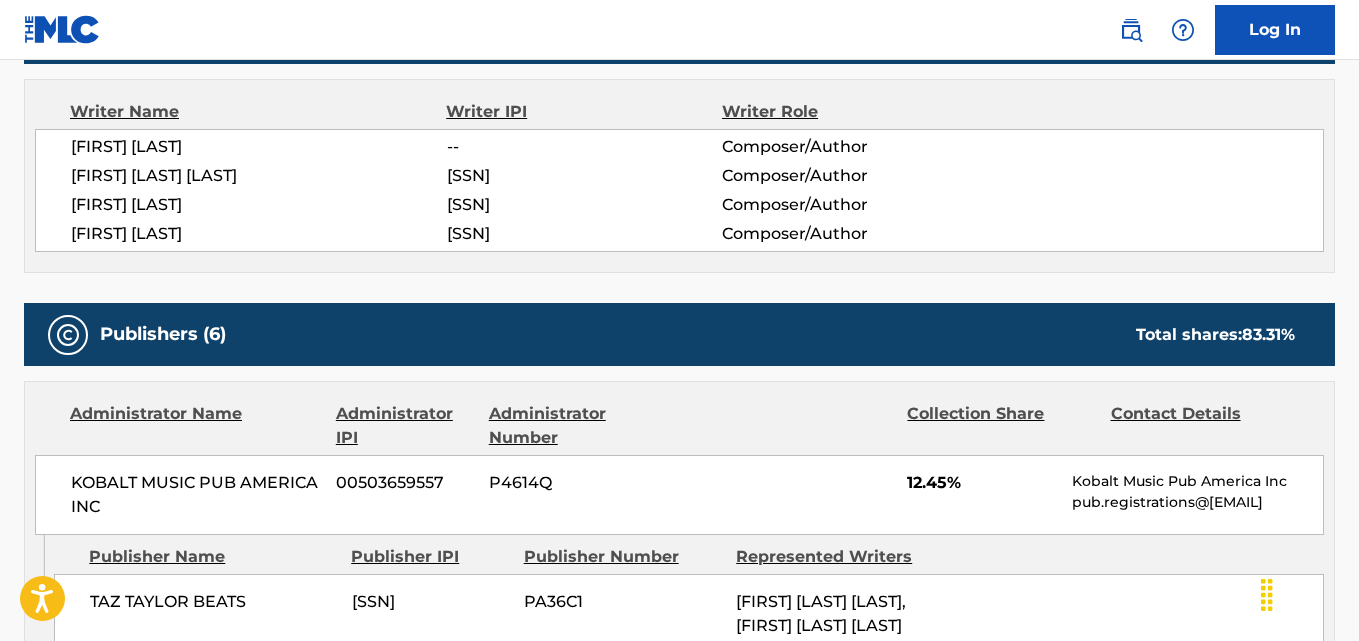 scroll, scrollTop: 0, scrollLeft: 0, axis: both 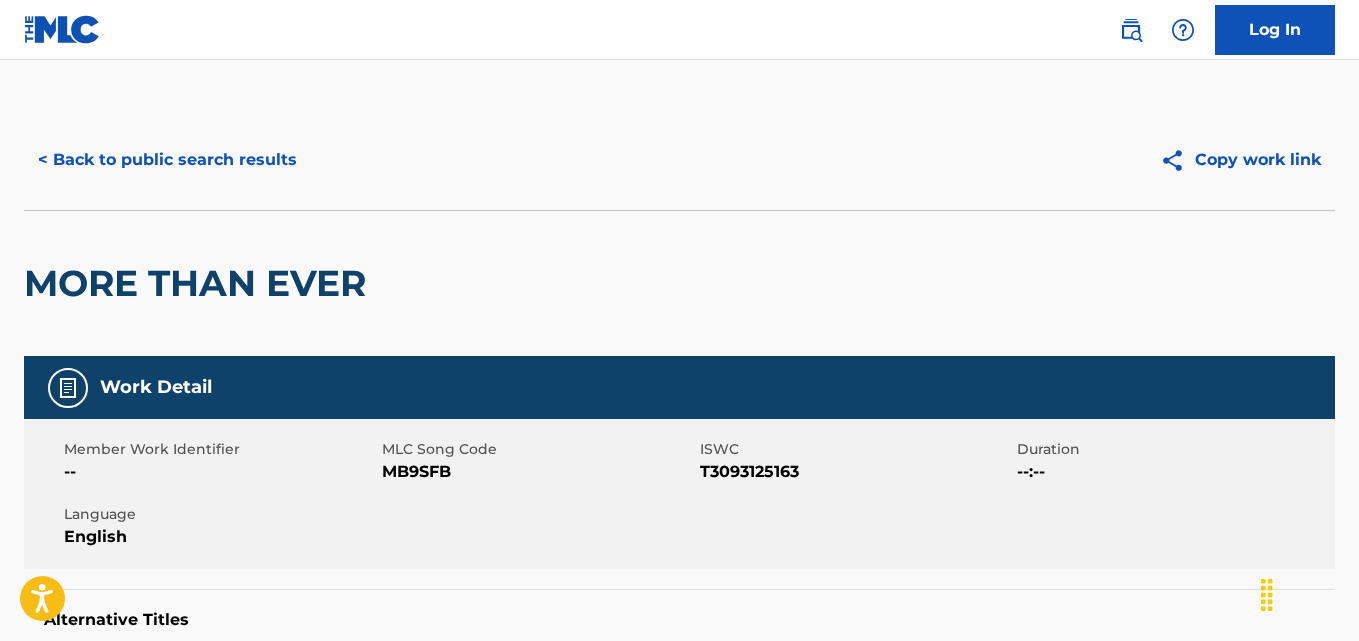 click on "< Back to public search results" at bounding box center [167, 160] 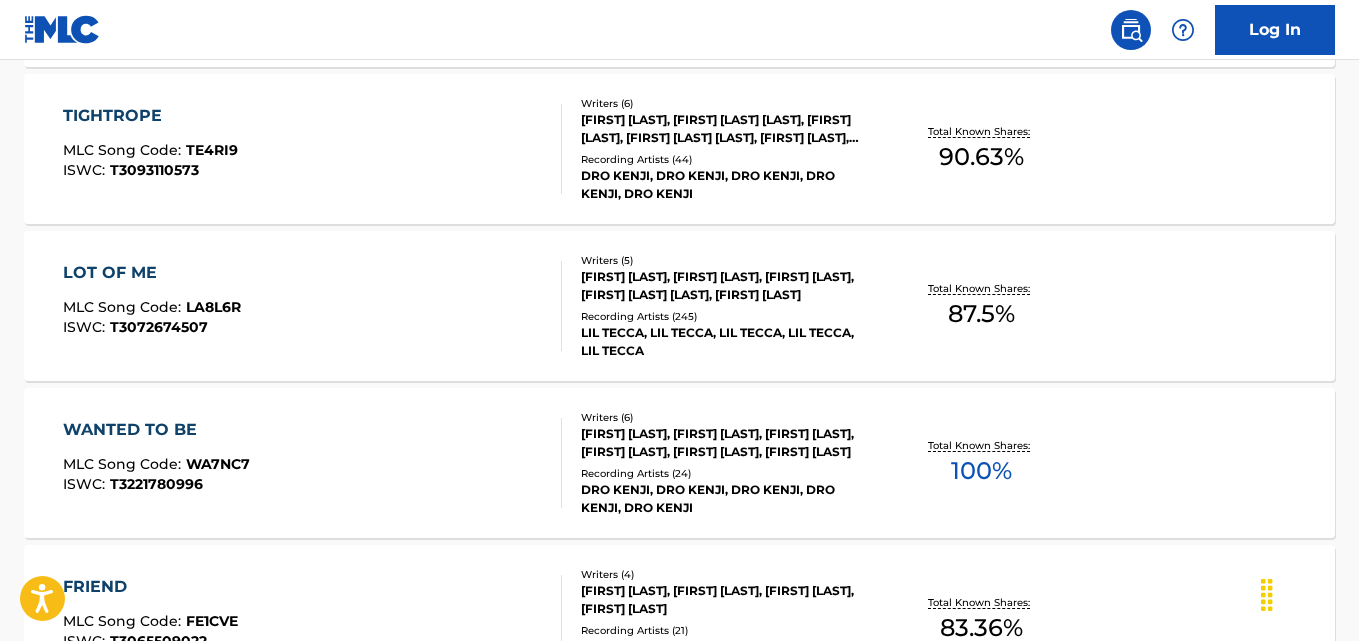 scroll, scrollTop: 1545, scrollLeft: 0, axis: vertical 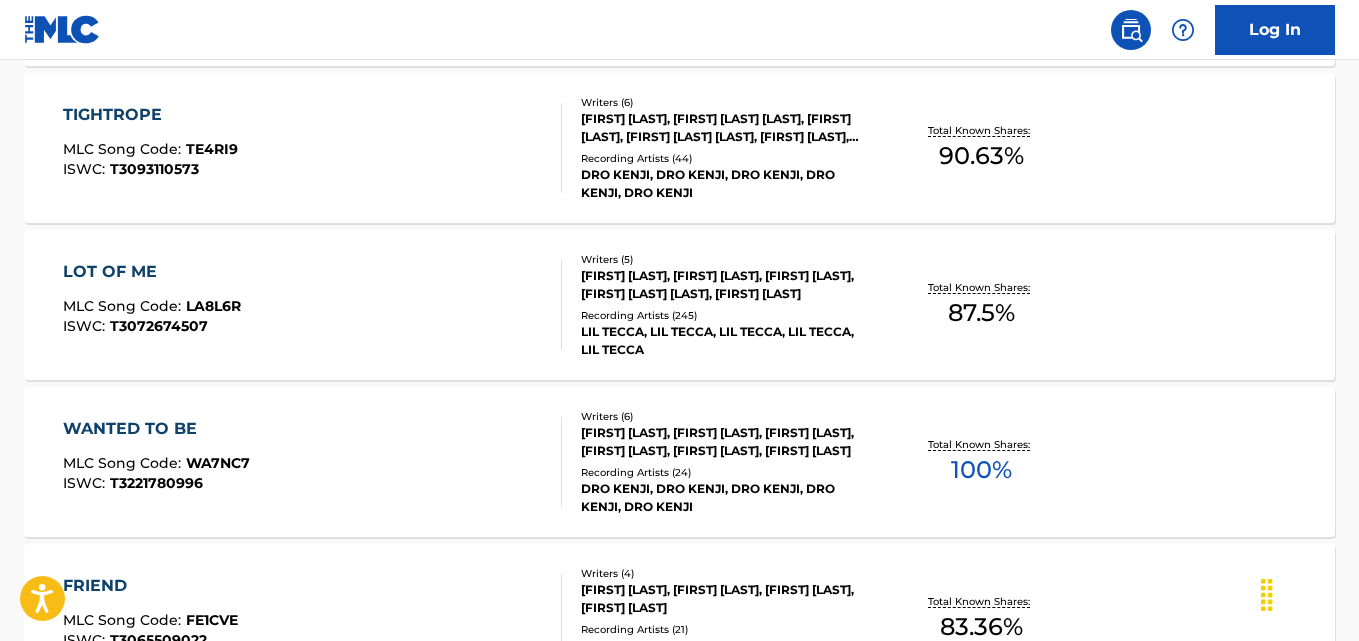 click on "Total Known Shares:" at bounding box center [981, 444] 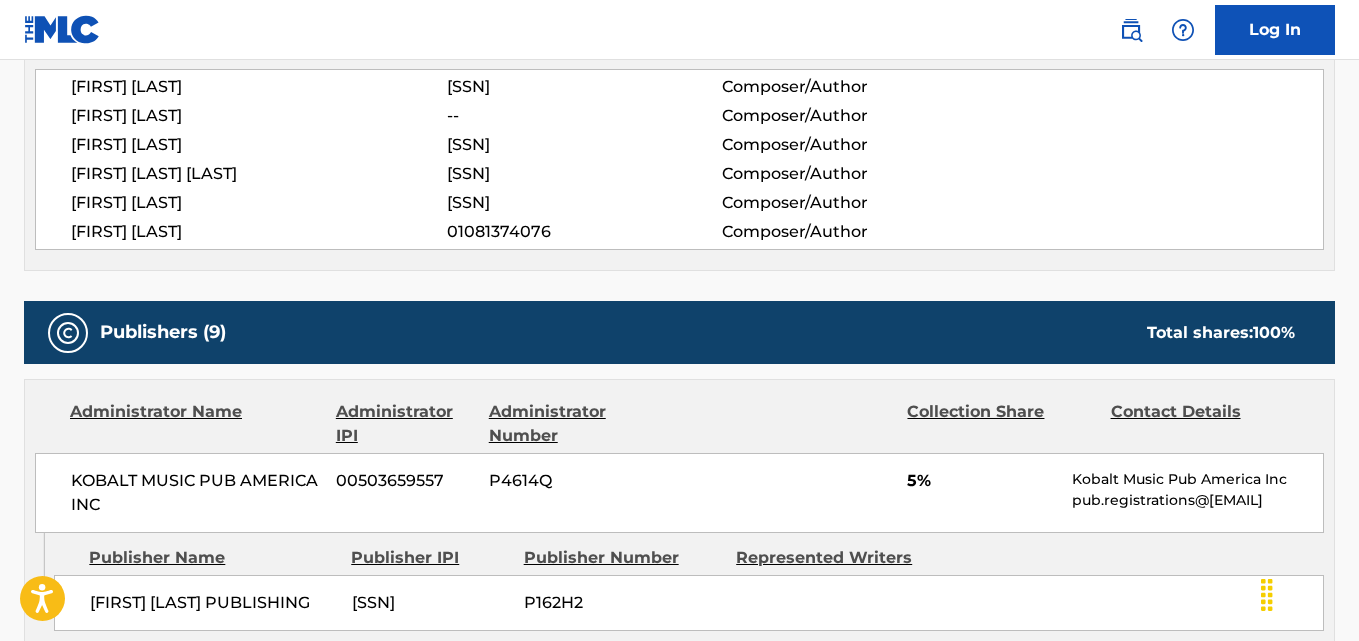 scroll, scrollTop: 0, scrollLeft: 0, axis: both 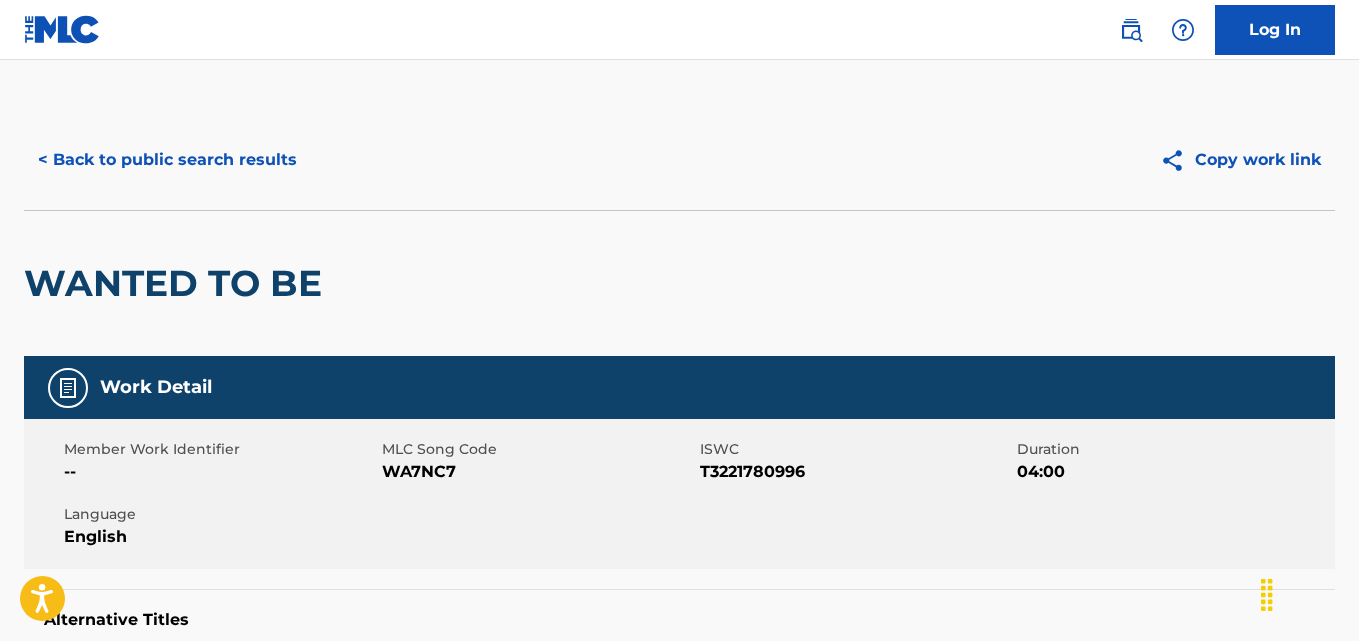 click on "< Back to public search results" at bounding box center [167, 160] 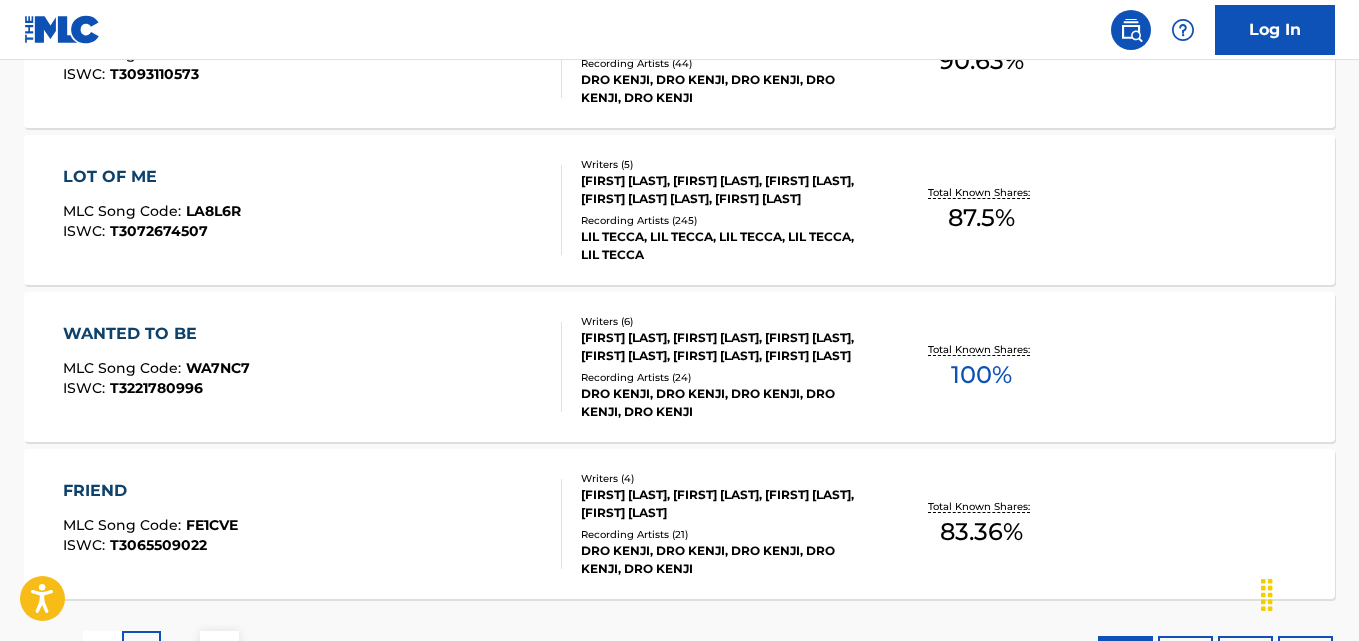 scroll, scrollTop: 1641, scrollLeft: 0, axis: vertical 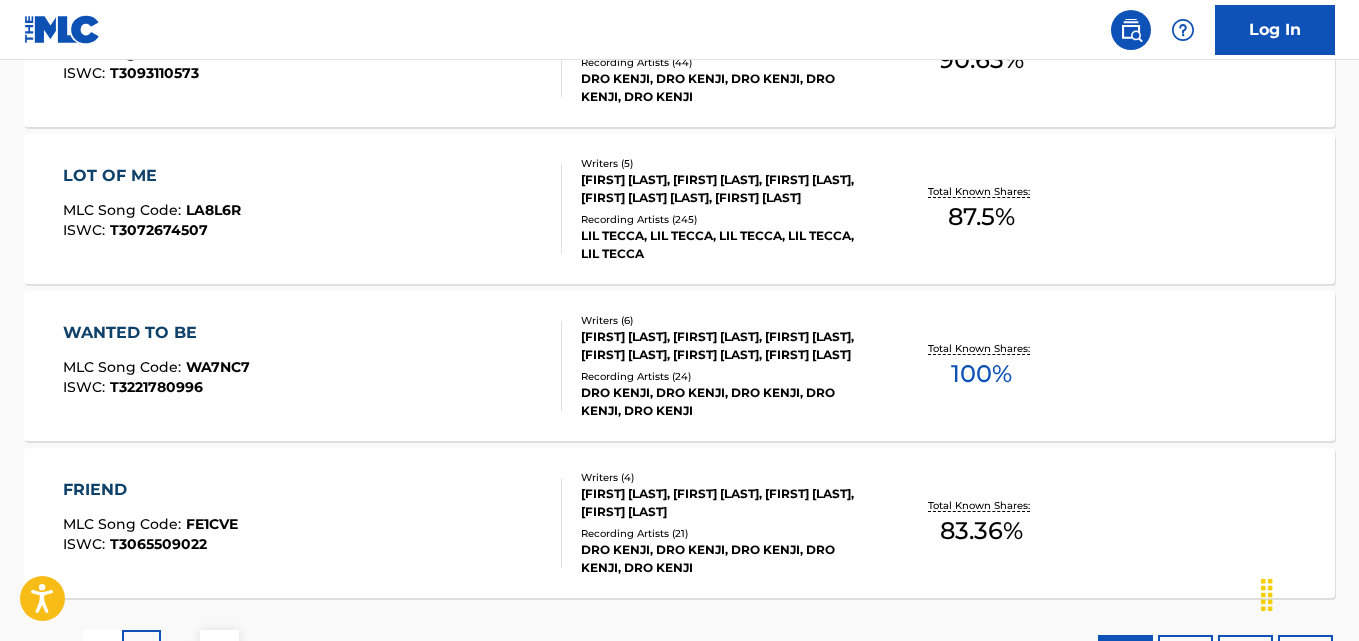 click on "Total Known Shares: 87.5 %" at bounding box center [982, 209] 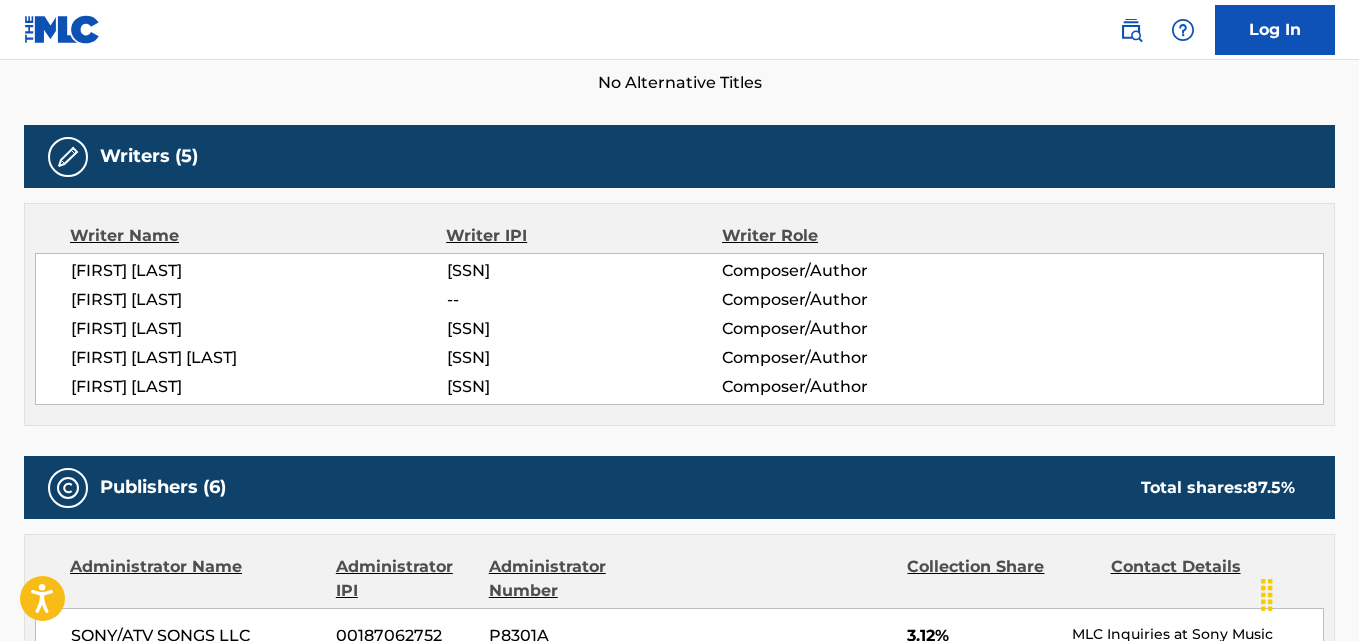 scroll, scrollTop: 574, scrollLeft: 0, axis: vertical 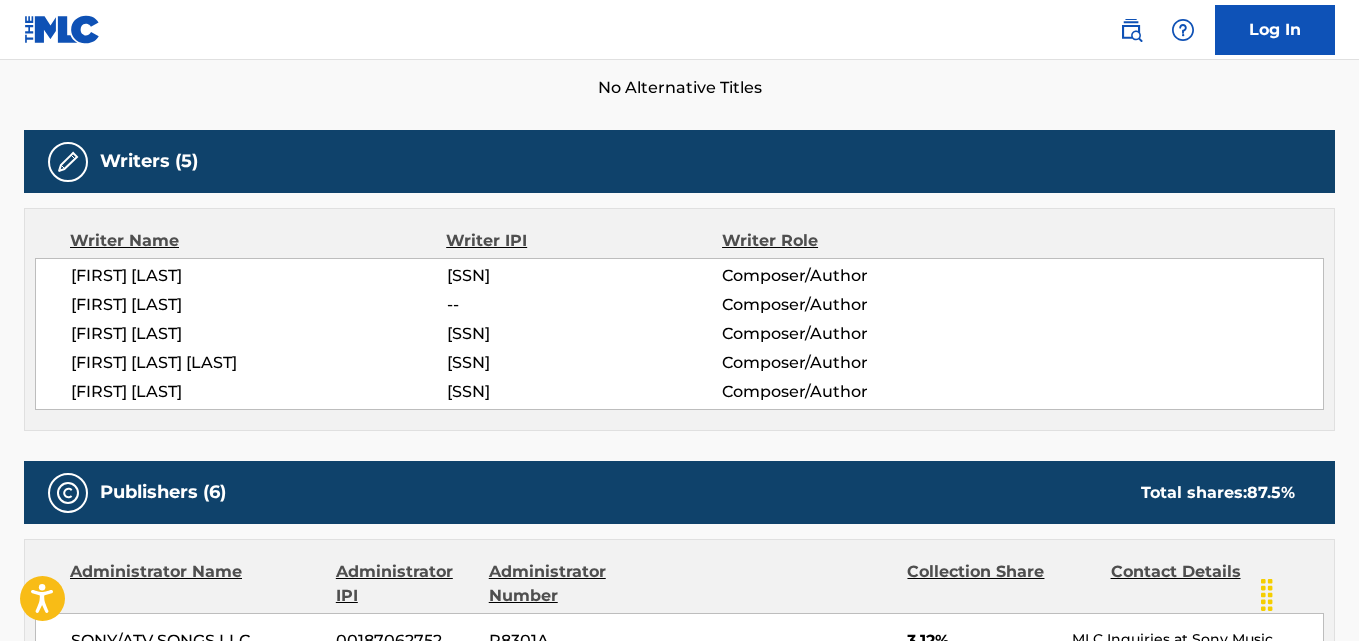 drag, startPoint x: 549, startPoint y: 275, endPoint x: 440, endPoint y: 269, distance: 109.165016 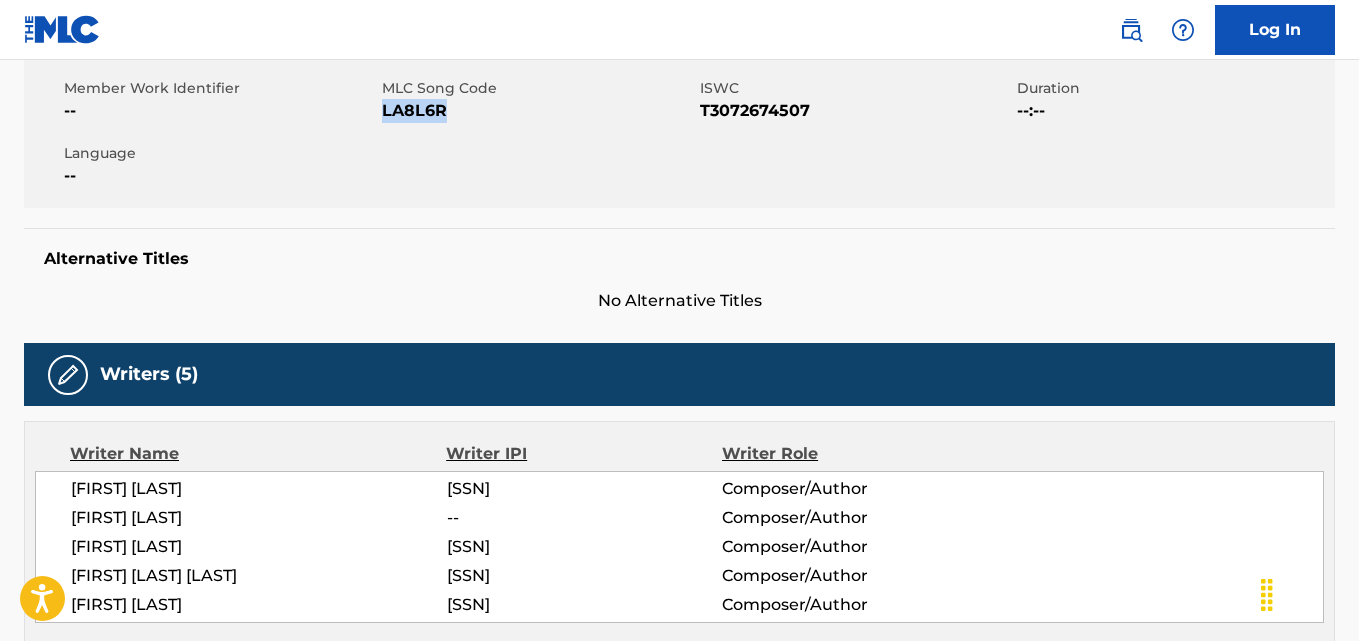 scroll, scrollTop: 360, scrollLeft: 0, axis: vertical 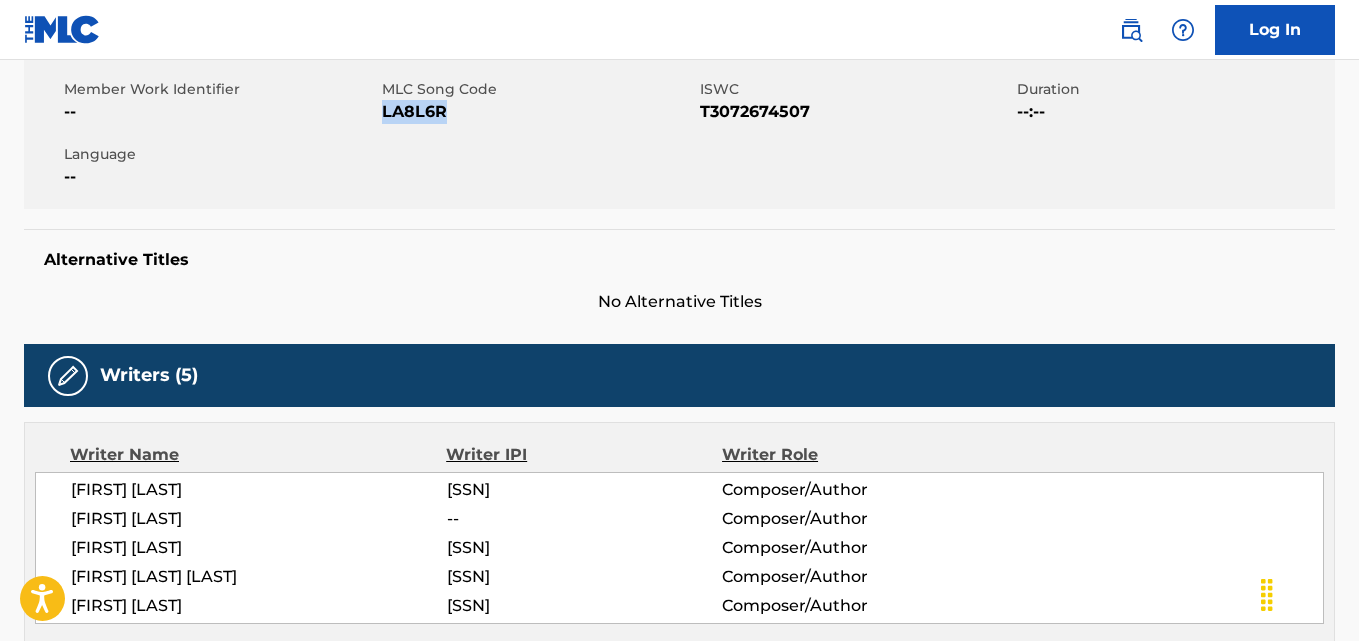 copy on "LA8L6R" 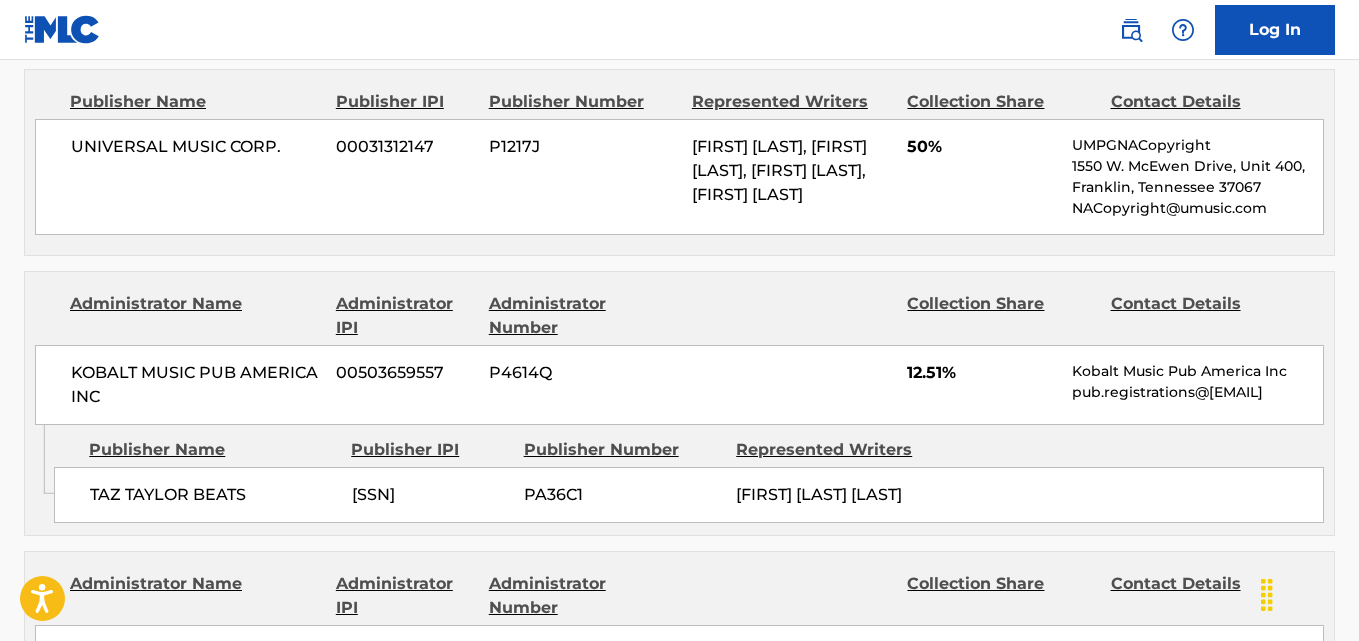 scroll, scrollTop: 1708, scrollLeft: 0, axis: vertical 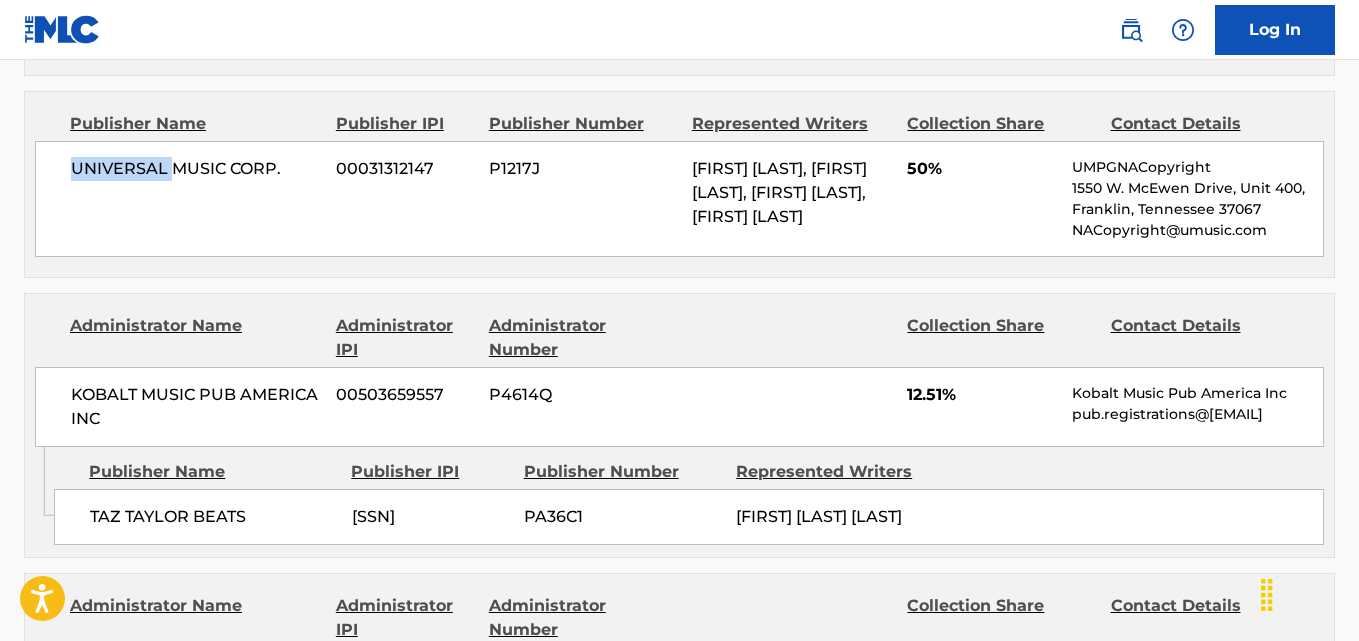 drag, startPoint x: 172, startPoint y: 165, endPoint x: 38, endPoint y: 159, distance: 134.13426 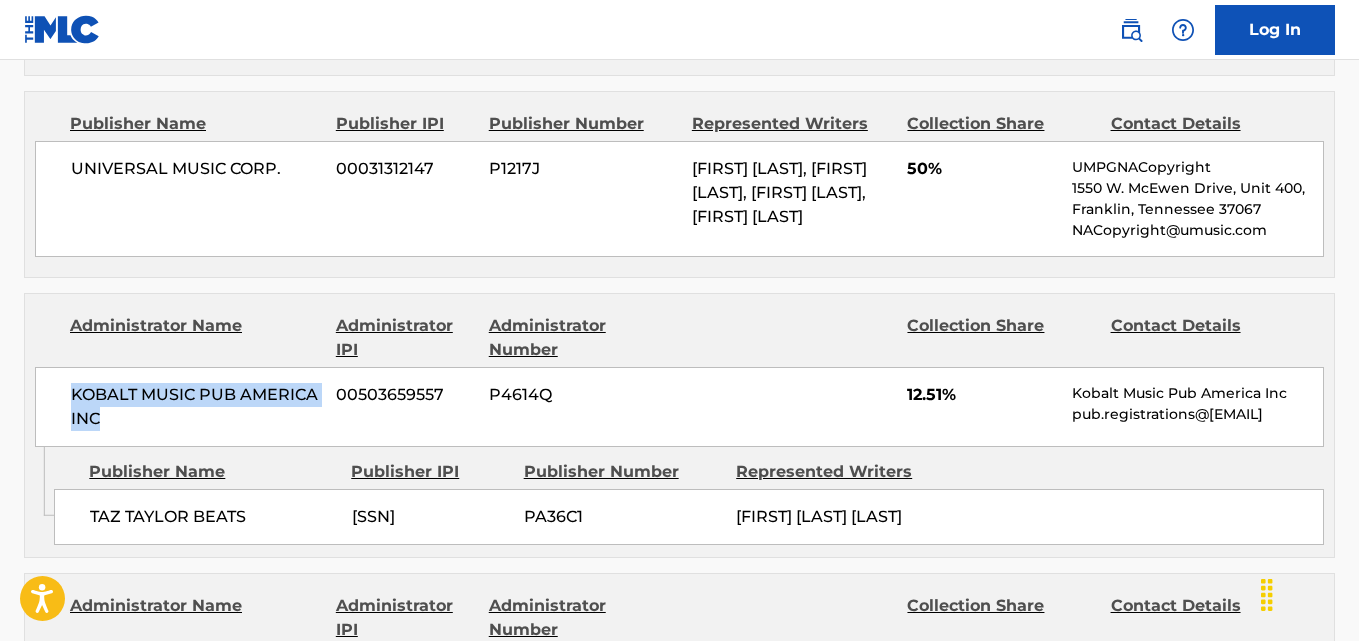 drag, startPoint x: 63, startPoint y: 416, endPoint x: 134, endPoint y: 455, distance: 81.00617 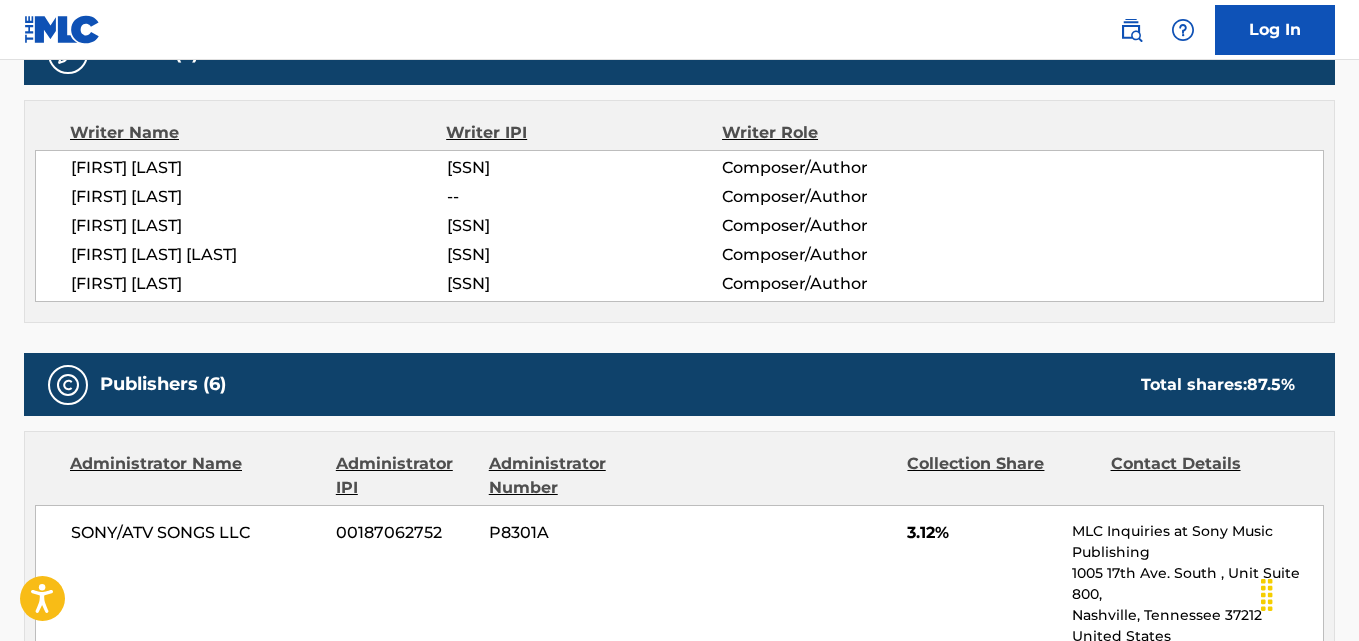scroll, scrollTop: 681, scrollLeft: 0, axis: vertical 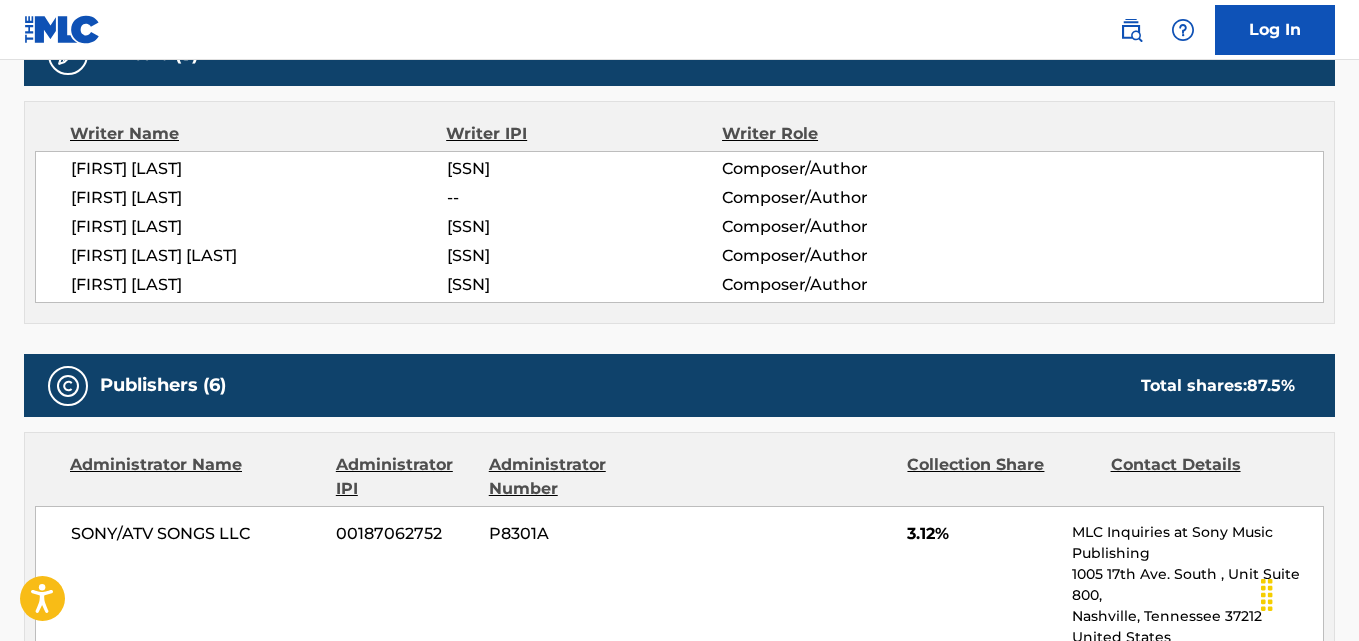 drag, startPoint x: 552, startPoint y: 164, endPoint x: 452, endPoint y: 166, distance: 100.02 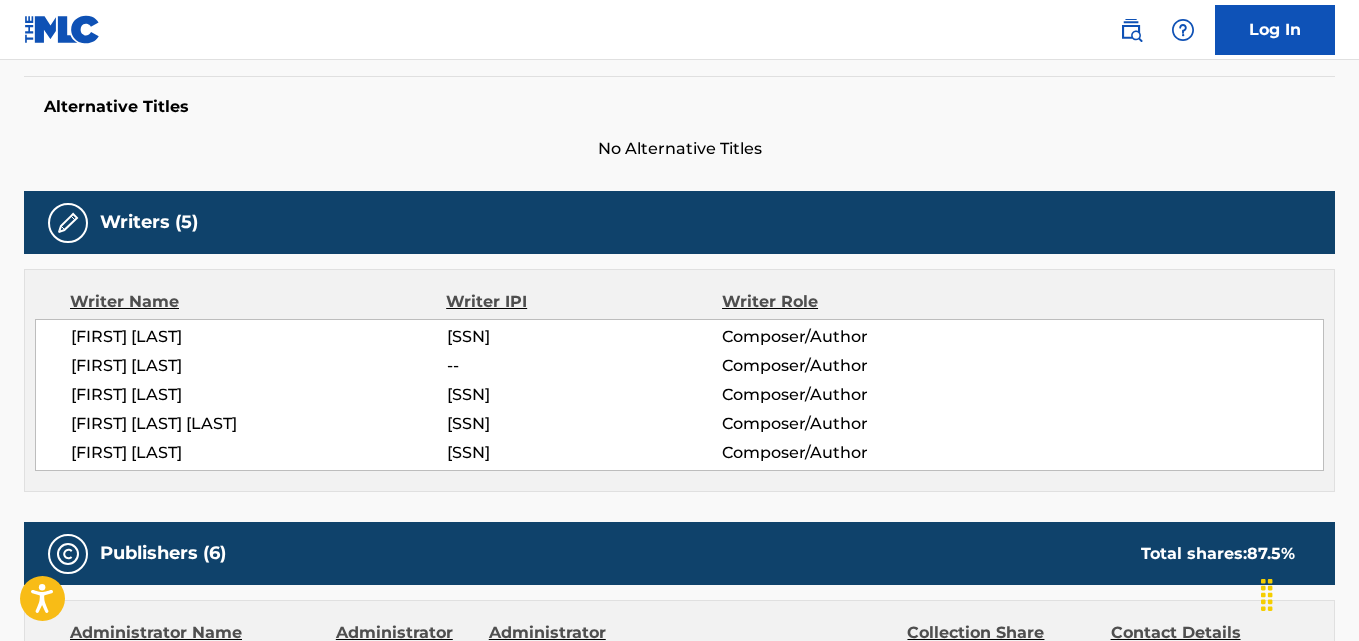 scroll, scrollTop: 0, scrollLeft: 0, axis: both 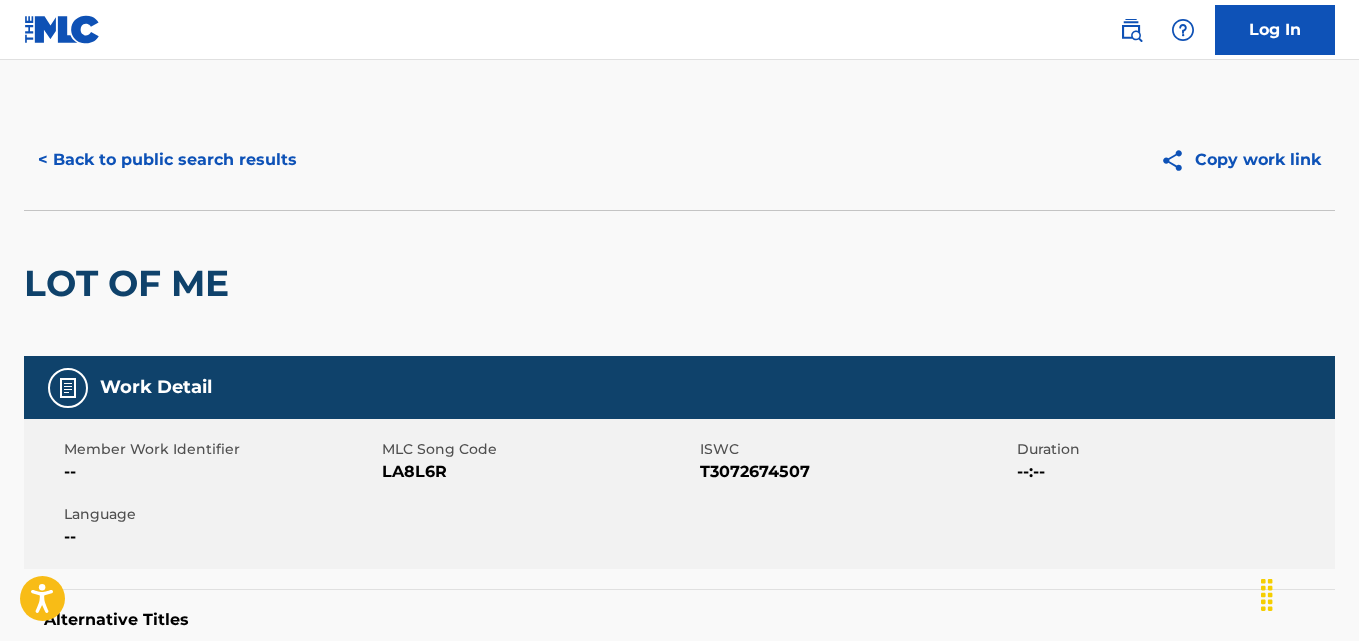 click on "< Back to public search results" at bounding box center [167, 160] 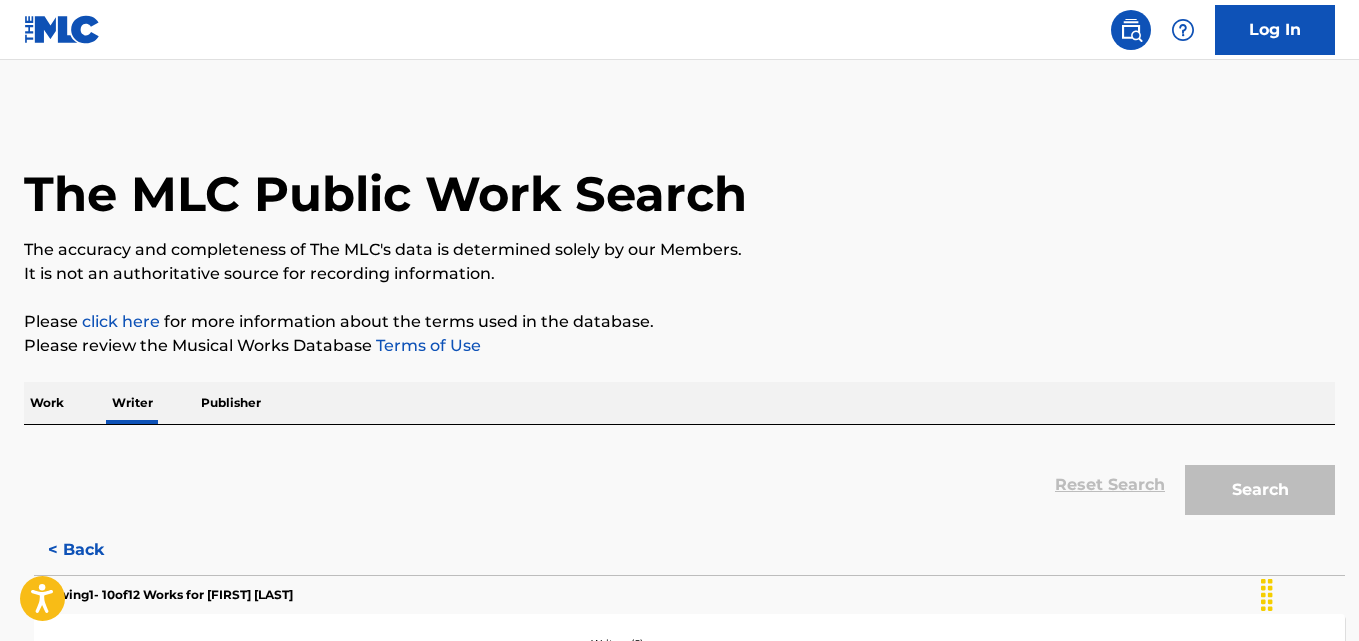 scroll, scrollTop: 113, scrollLeft: 0, axis: vertical 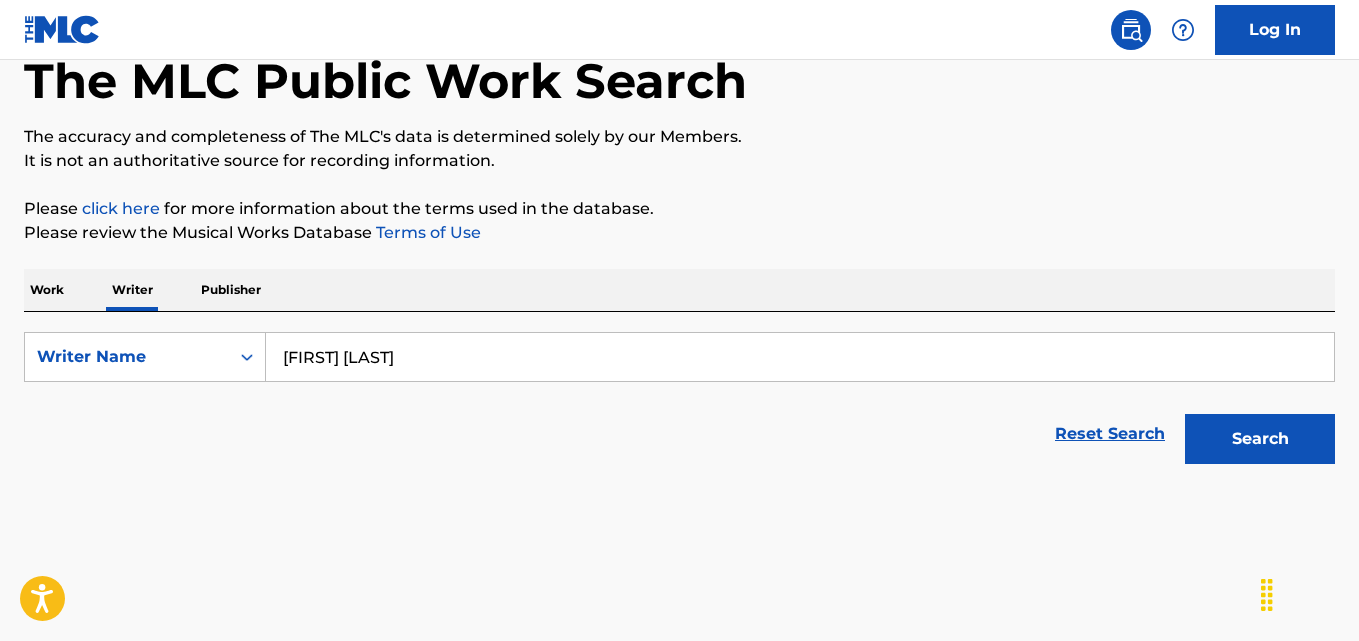 click on "[FIRST] [LAST]" at bounding box center (800, 357) 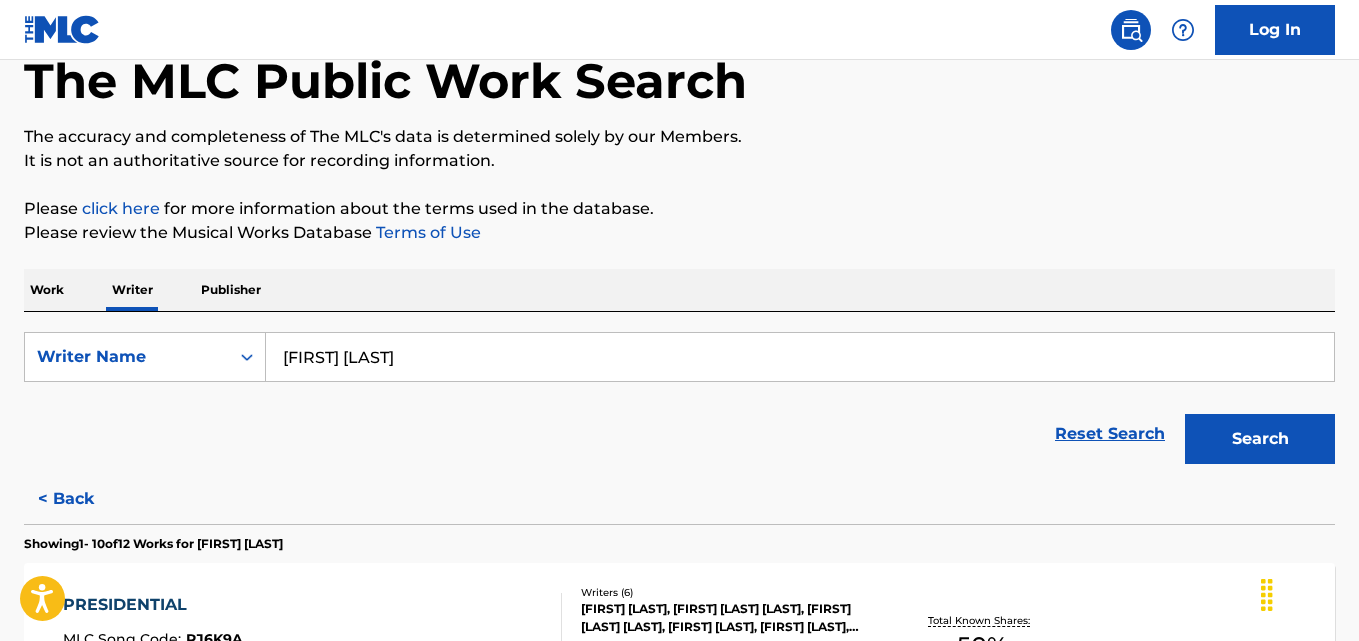 paste on "Buba Corelli" 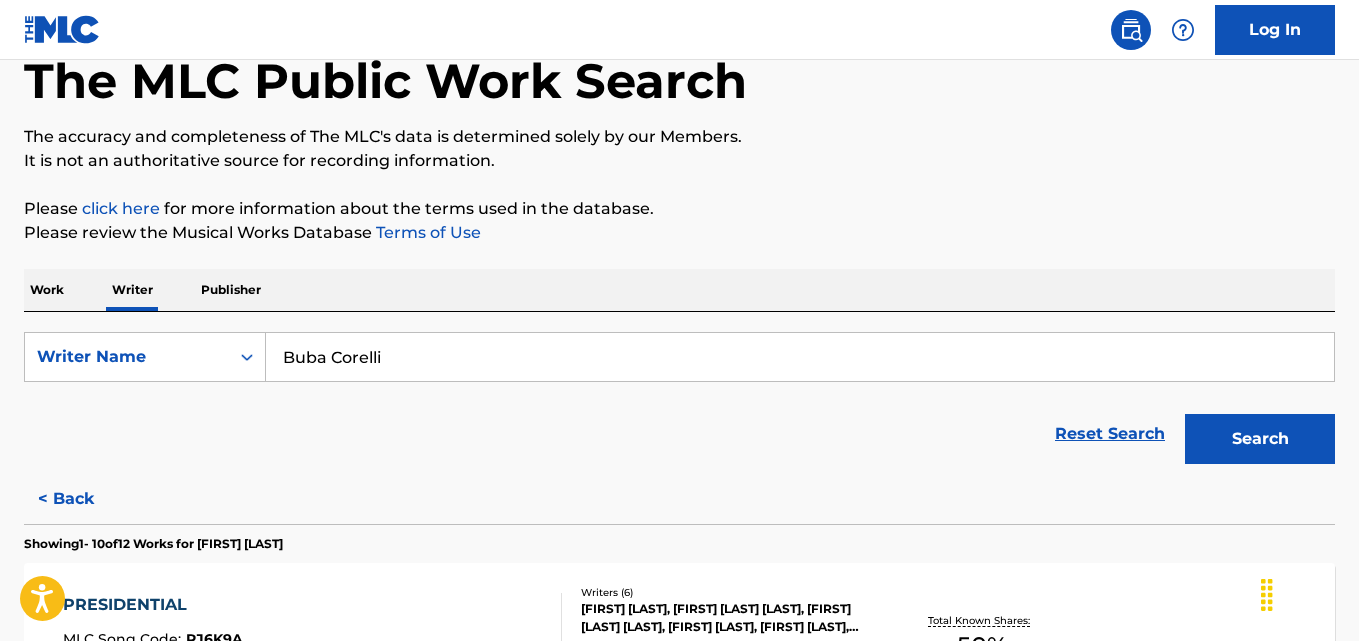 type on "Buba Corelli" 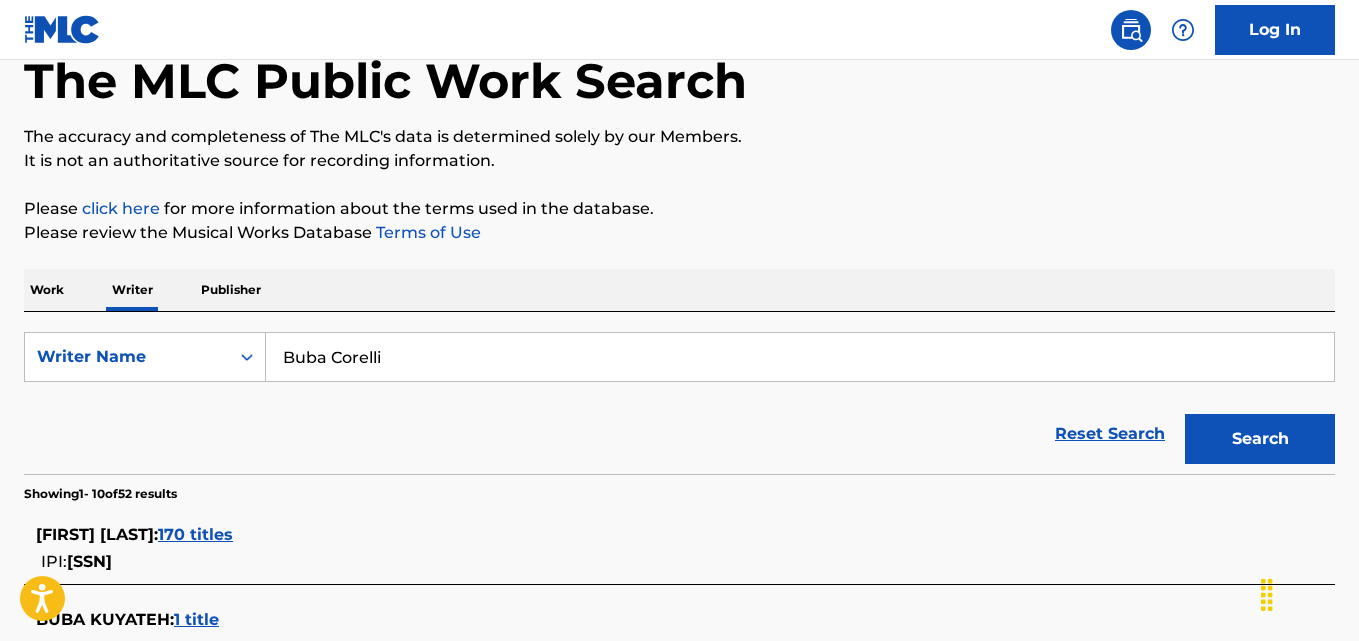 click on "Reset Search Search" at bounding box center (679, 434) 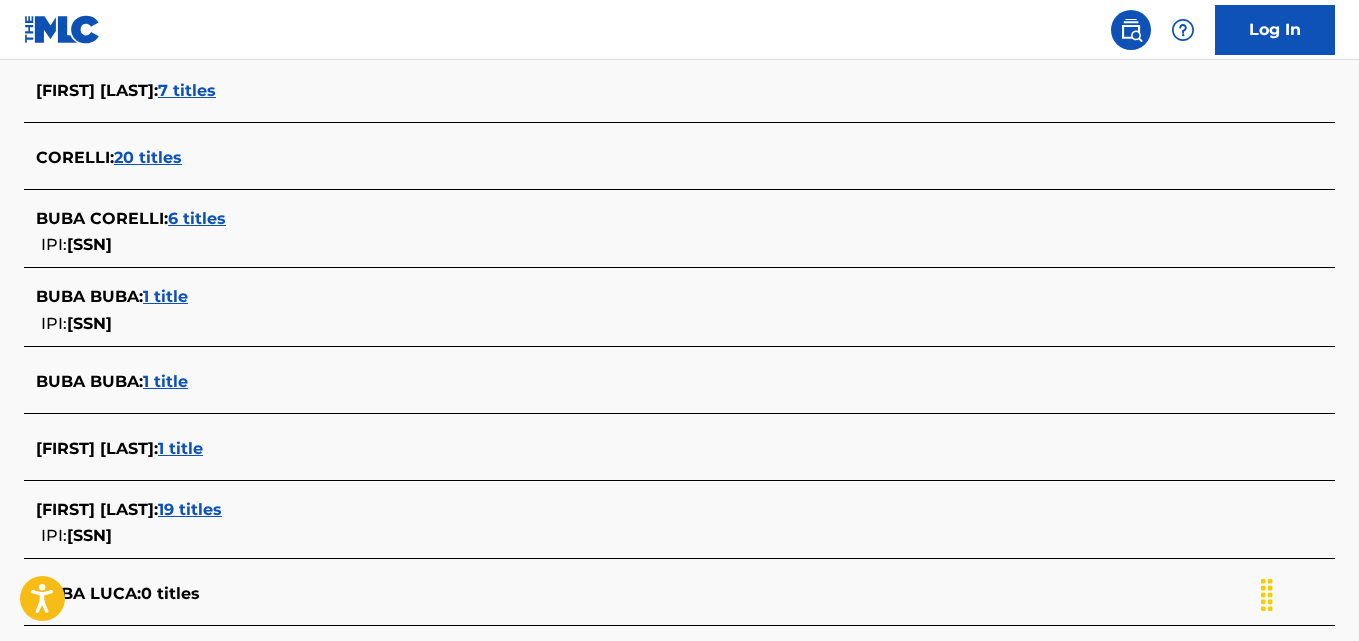 scroll, scrollTop: 707, scrollLeft: 0, axis: vertical 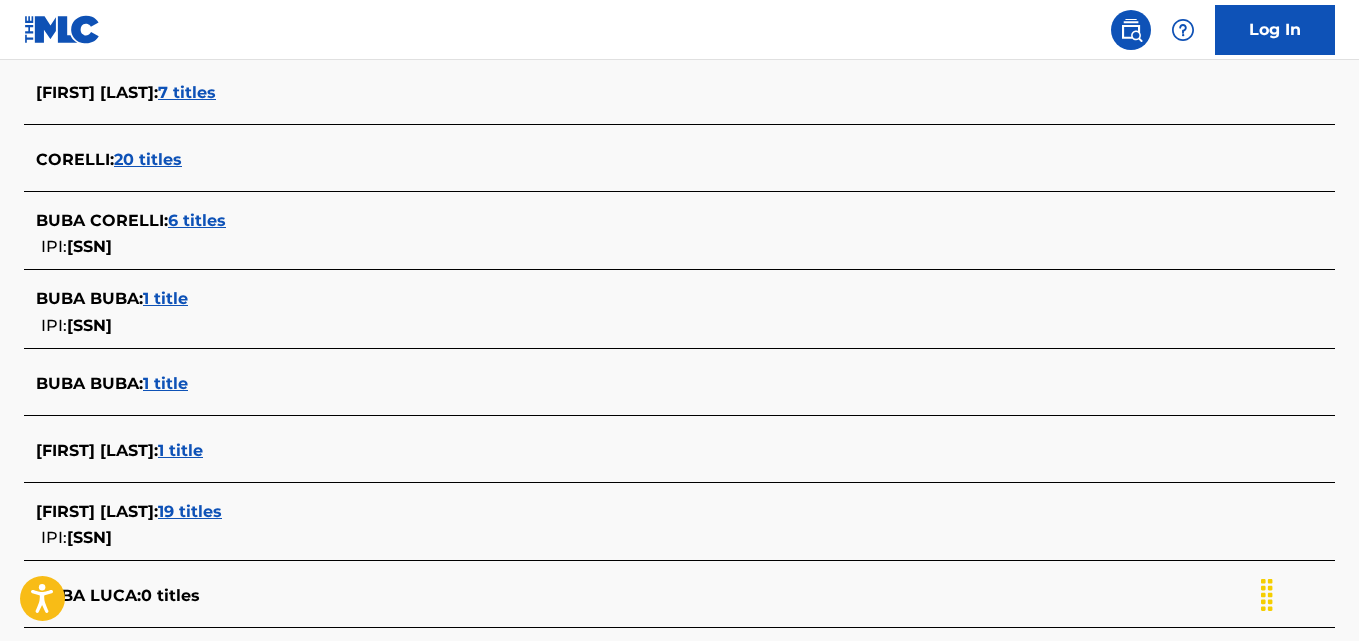 click on "6 titles" at bounding box center (197, 220) 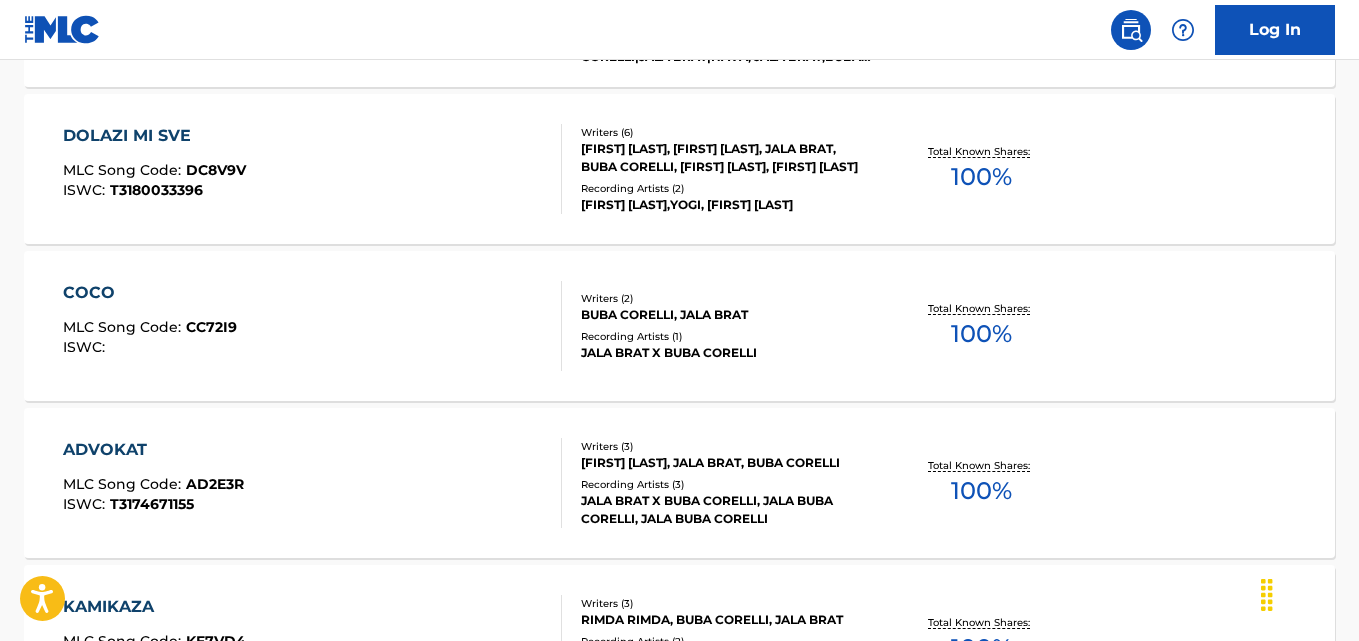 scroll, scrollTop: 914, scrollLeft: 0, axis: vertical 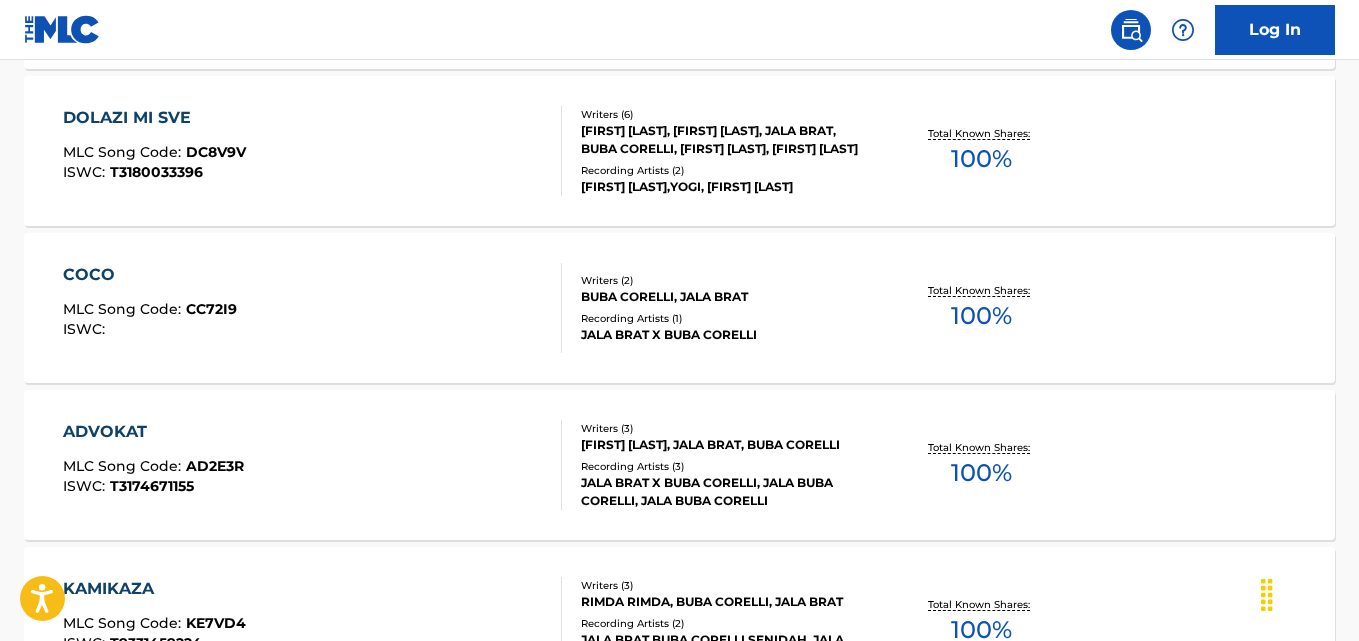 click on "100 %" at bounding box center [981, 316] 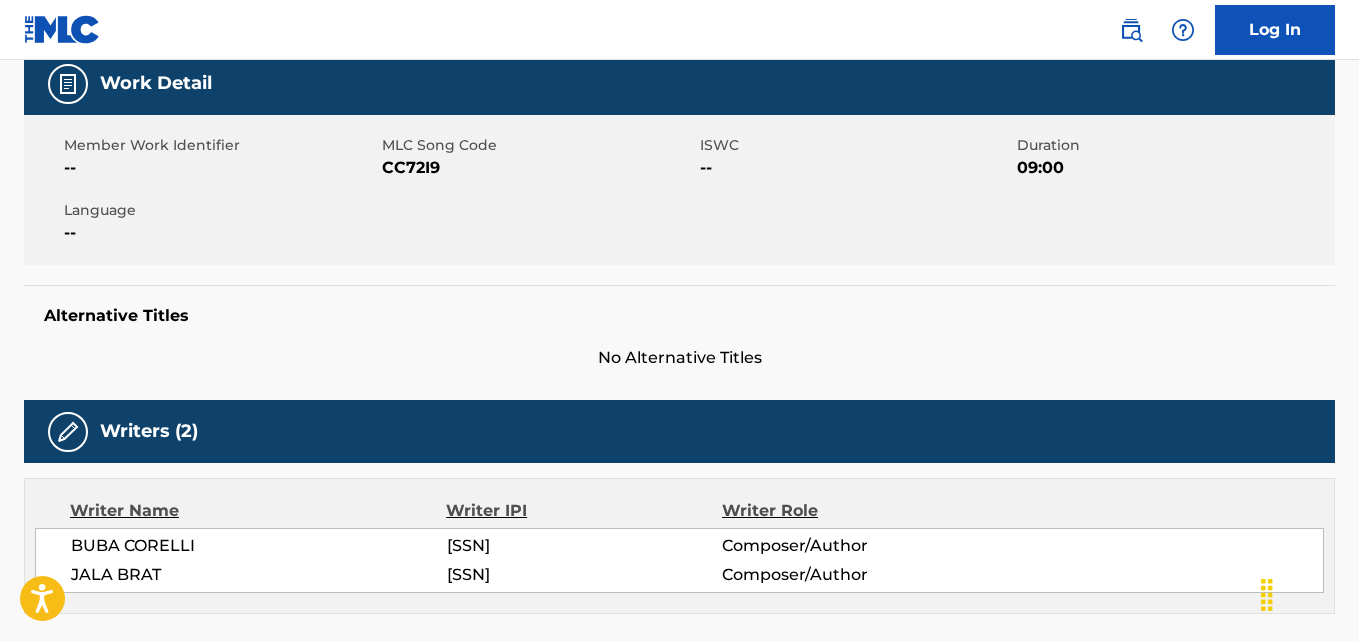 scroll, scrollTop: 0, scrollLeft: 0, axis: both 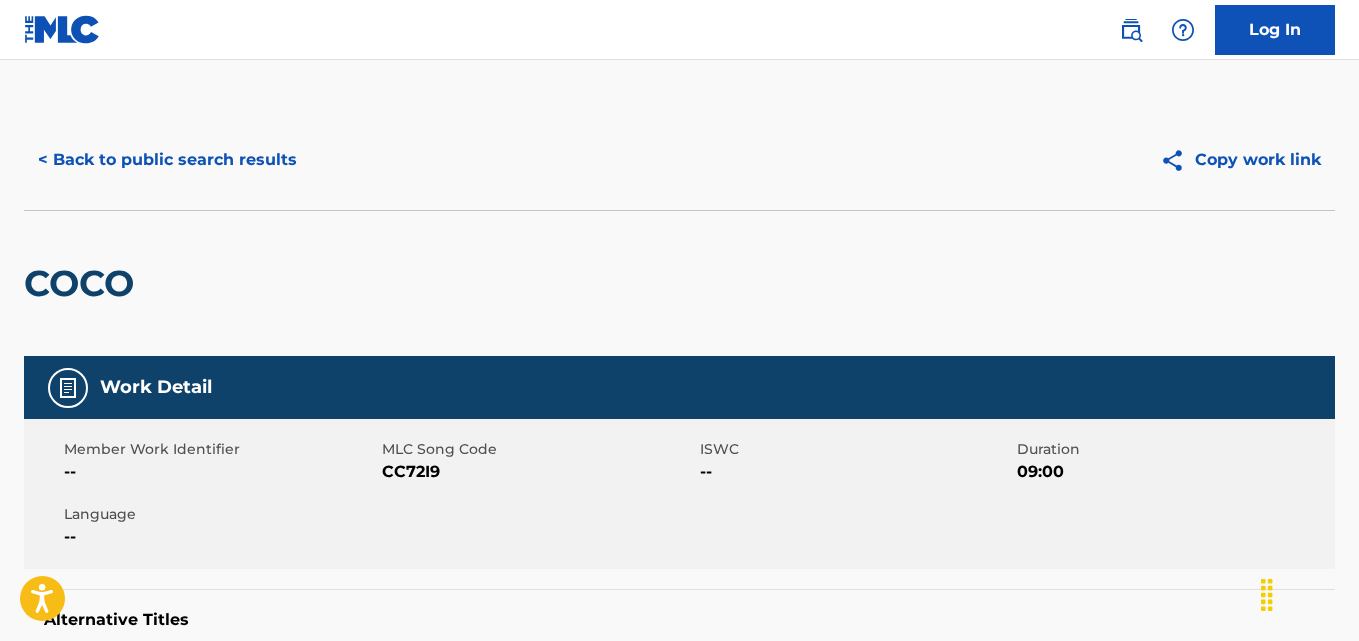click on "< Back to public search results" at bounding box center (167, 160) 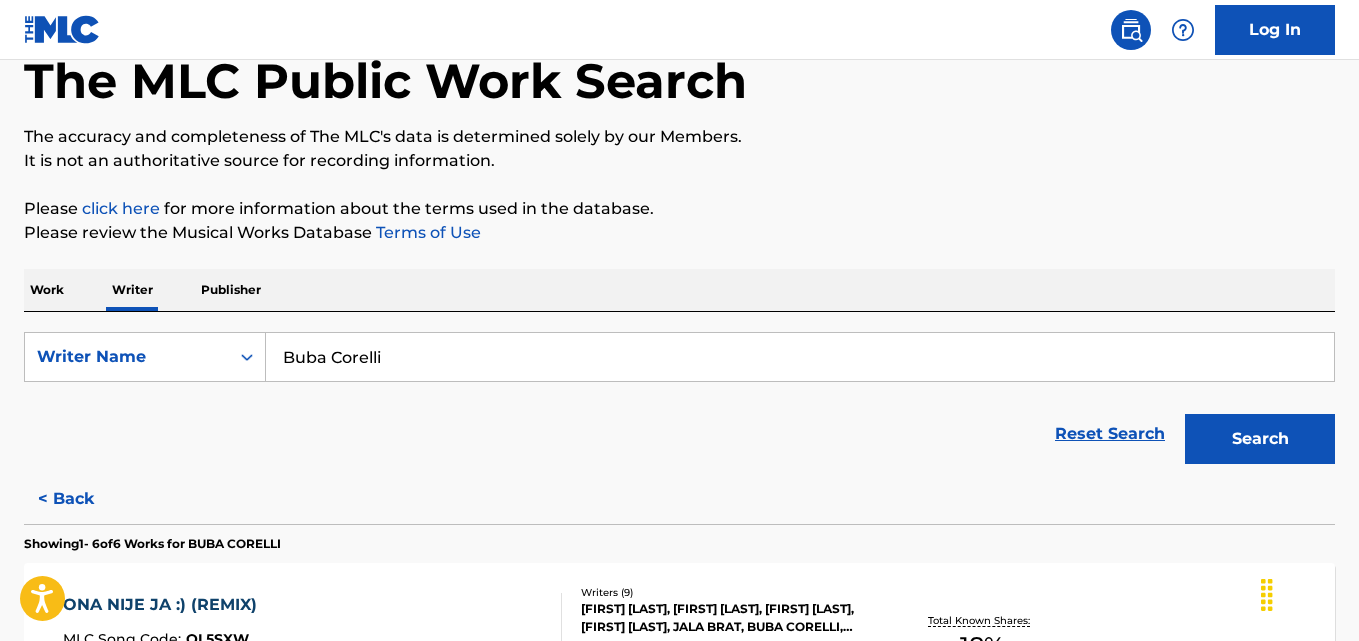 click on "Buba Corelli" at bounding box center [800, 357] 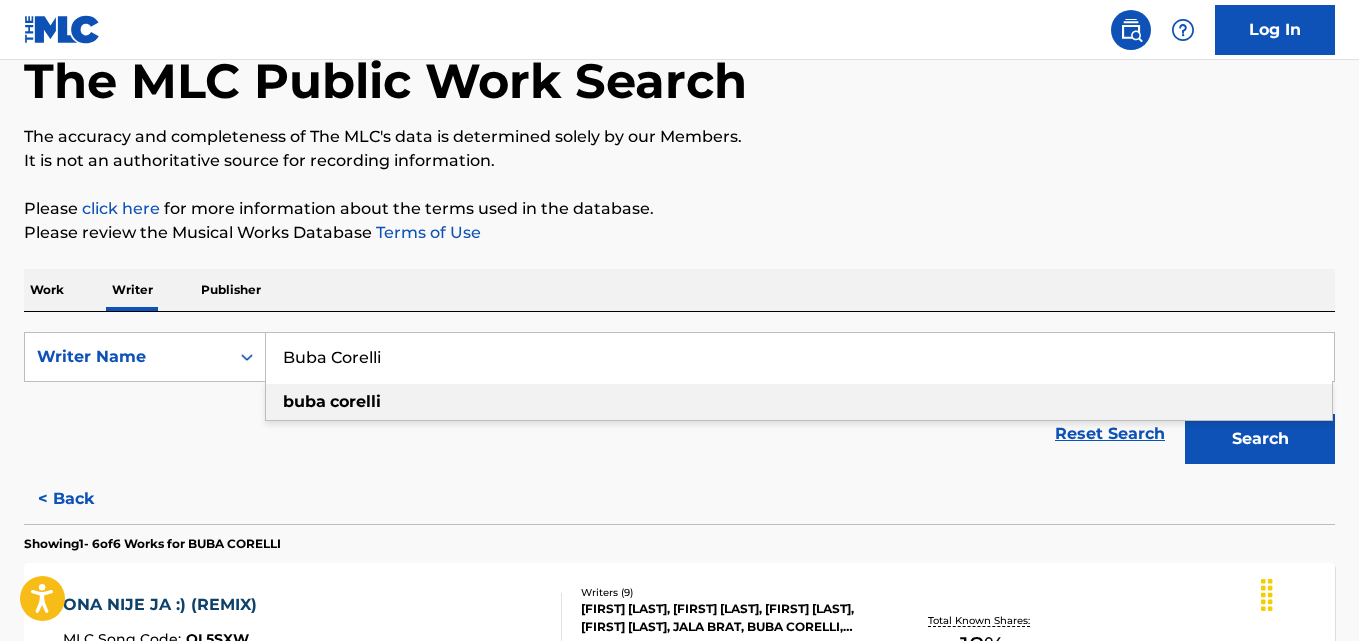 paste on "[FIRST] [LAST]" 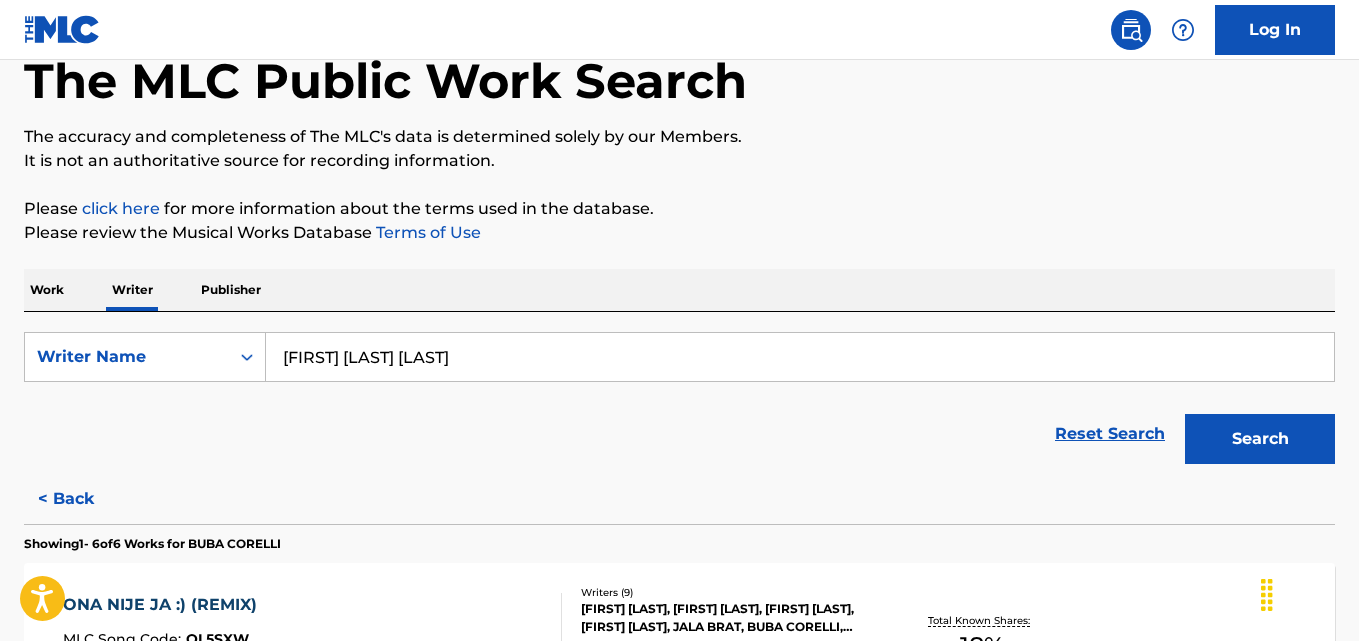type on "V" 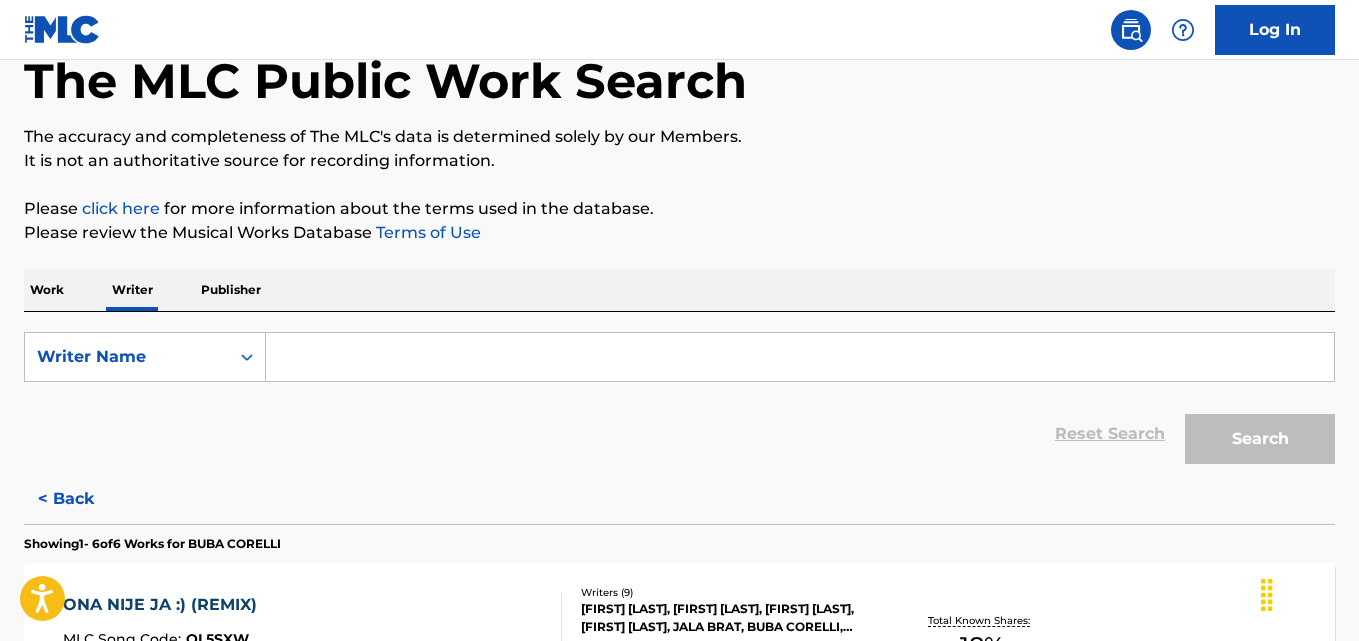 paste on "[FIRST] [LAST]" 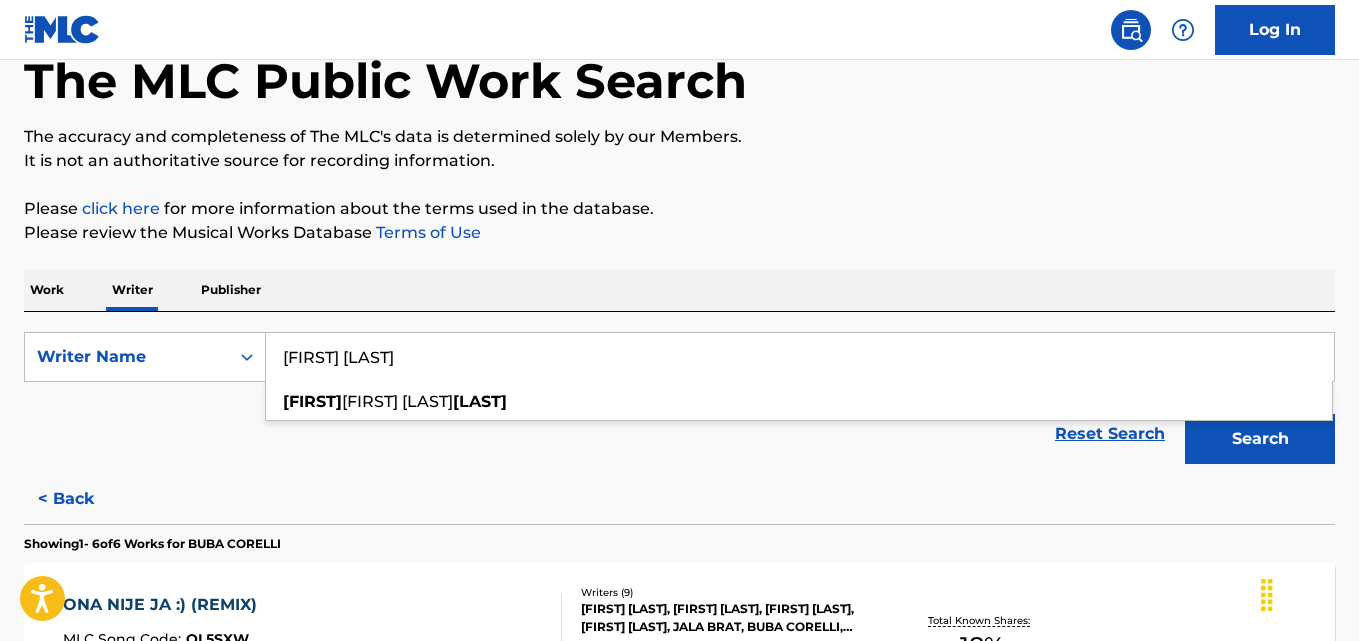 type on "[FIRST] [LAST]" 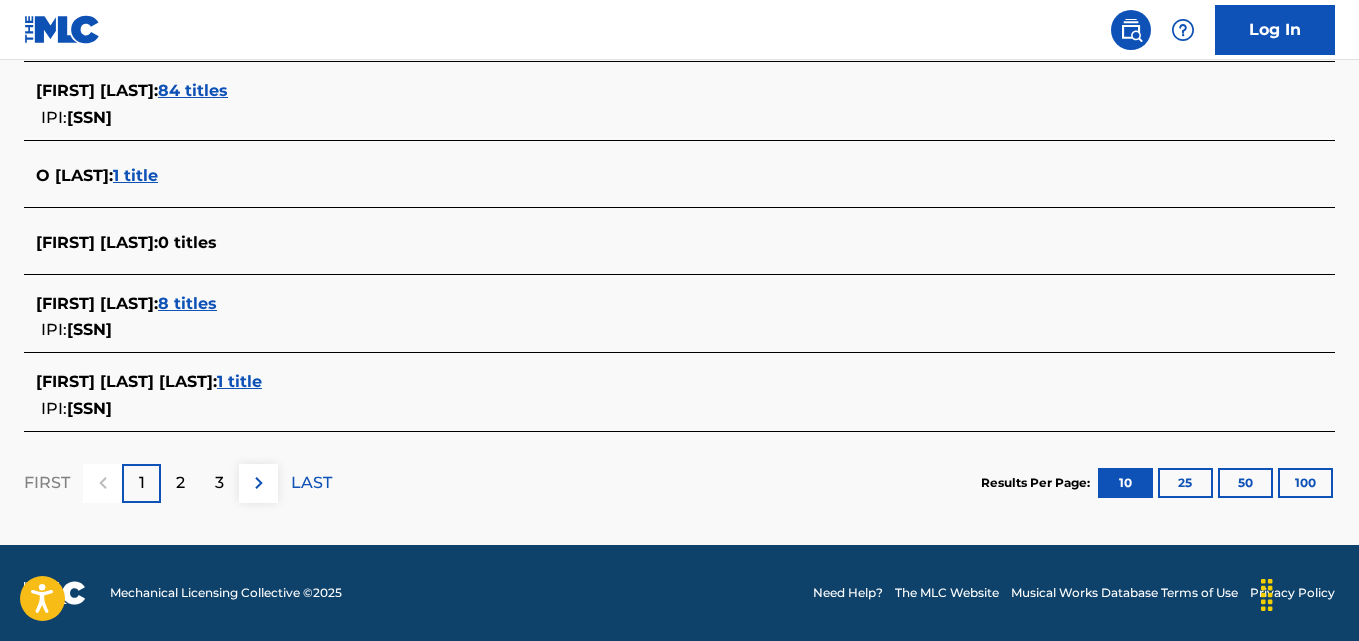 click on "2" at bounding box center [180, 483] 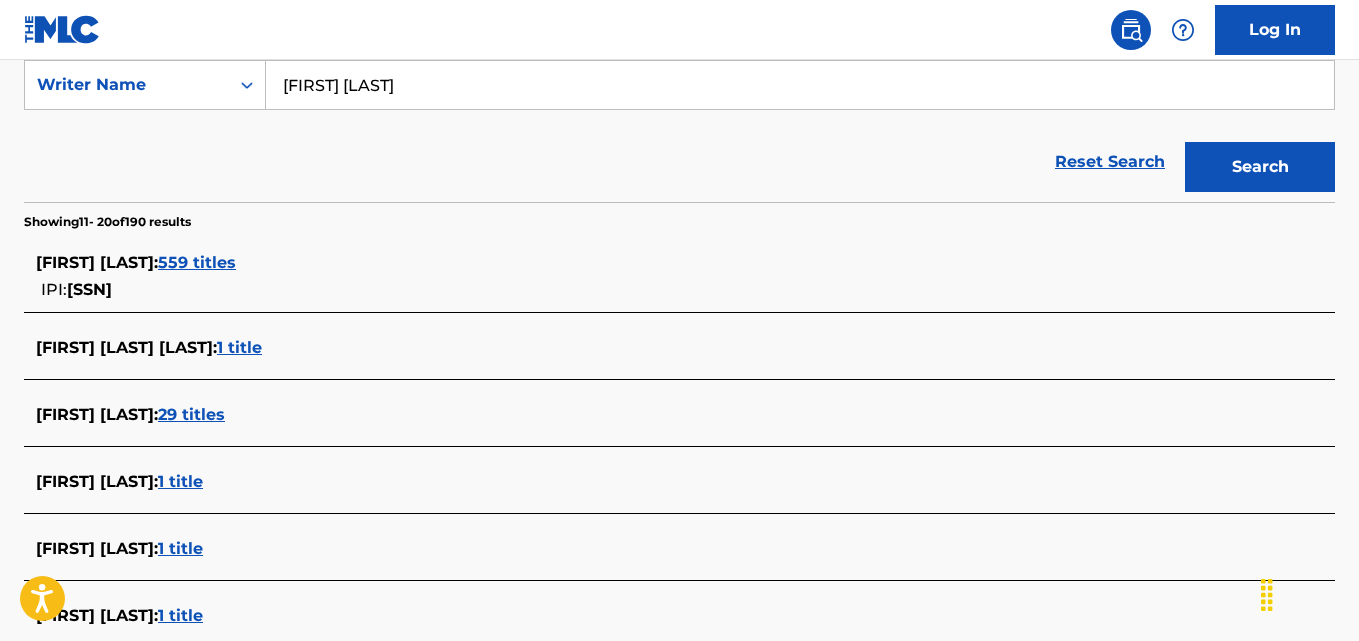 scroll, scrollTop: 384, scrollLeft: 0, axis: vertical 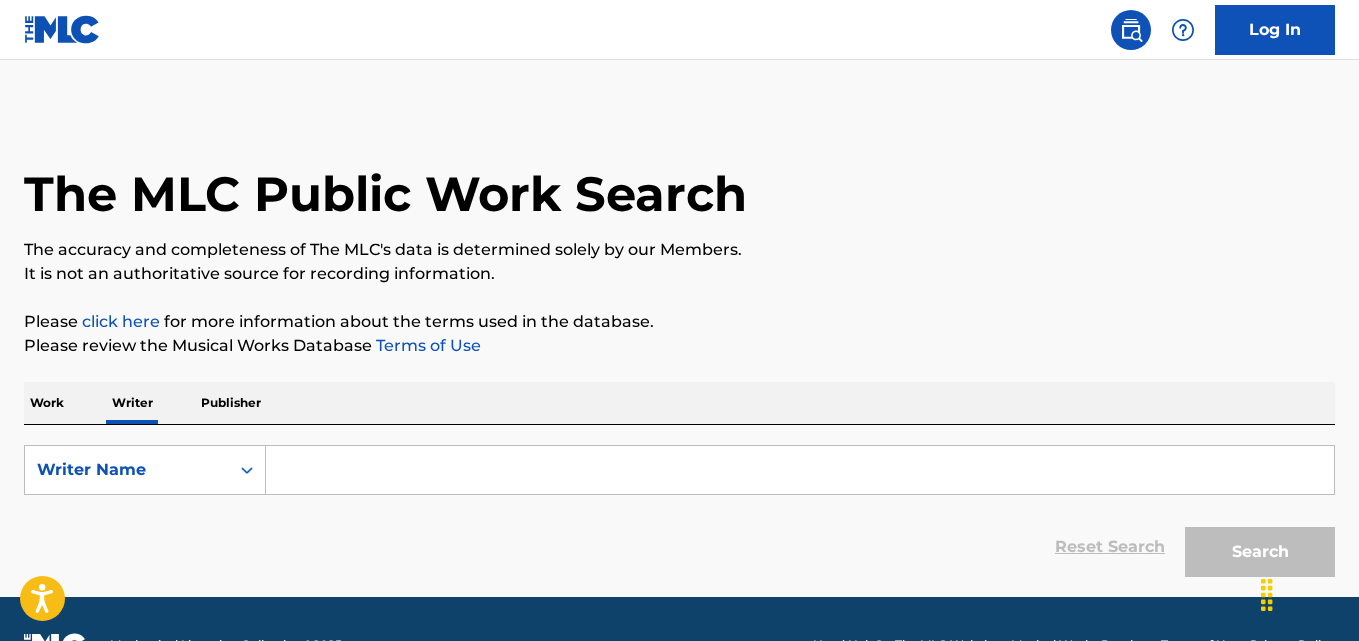 drag, startPoint x: 0, startPoint y: 0, endPoint x: 382, endPoint y: 477, distance: 611.10803 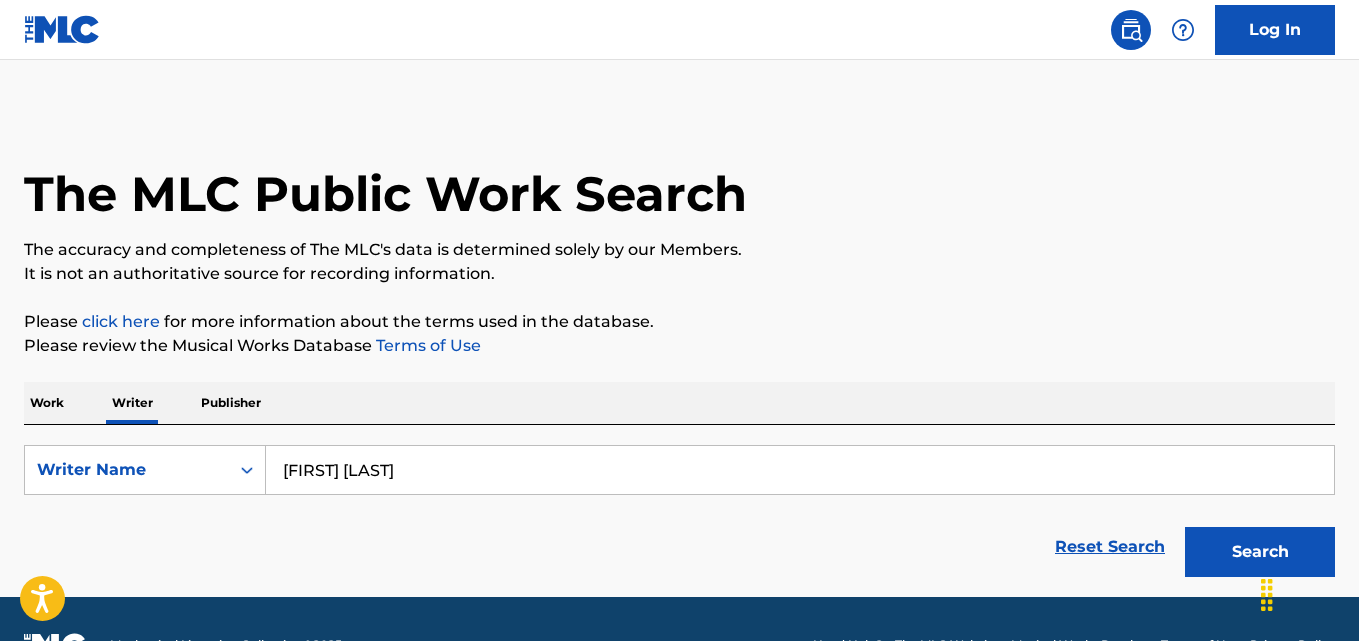 type on "Rio Francesco Leyva" 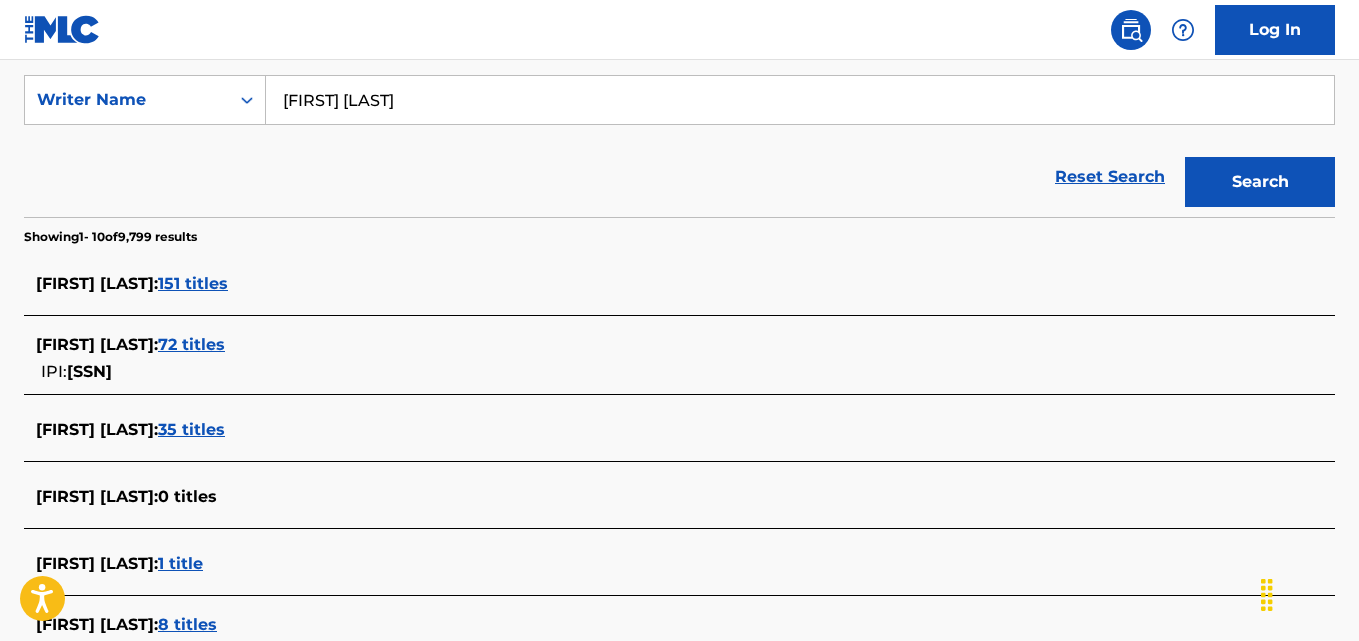 scroll, scrollTop: 377, scrollLeft: 0, axis: vertical 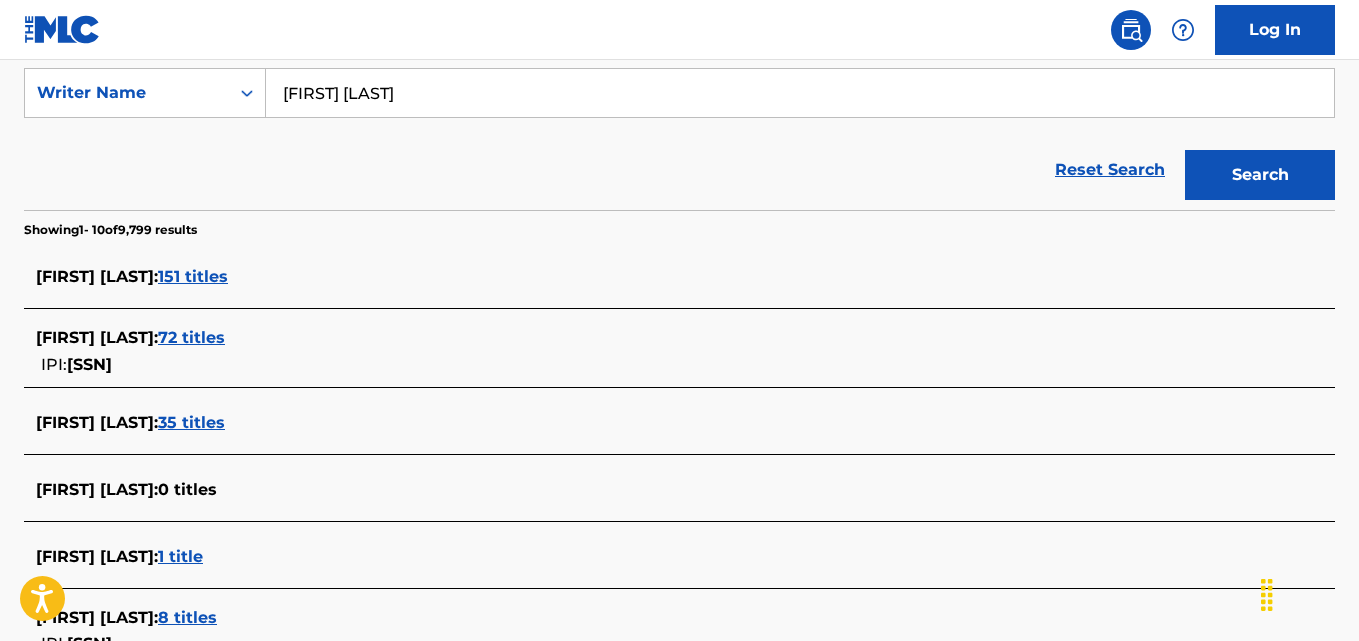 click on "72 titles" at bounding box center [191, 337] 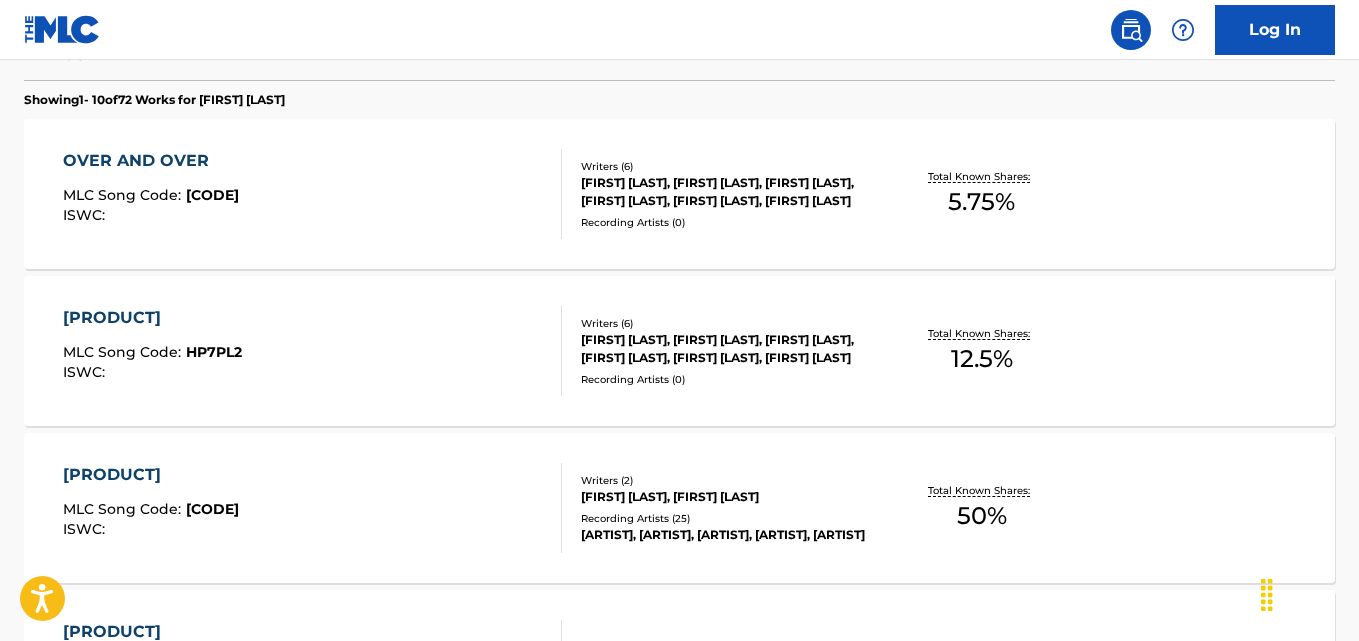scroll, scrollTop: 558, scrollLeft: 0, axis: vertical 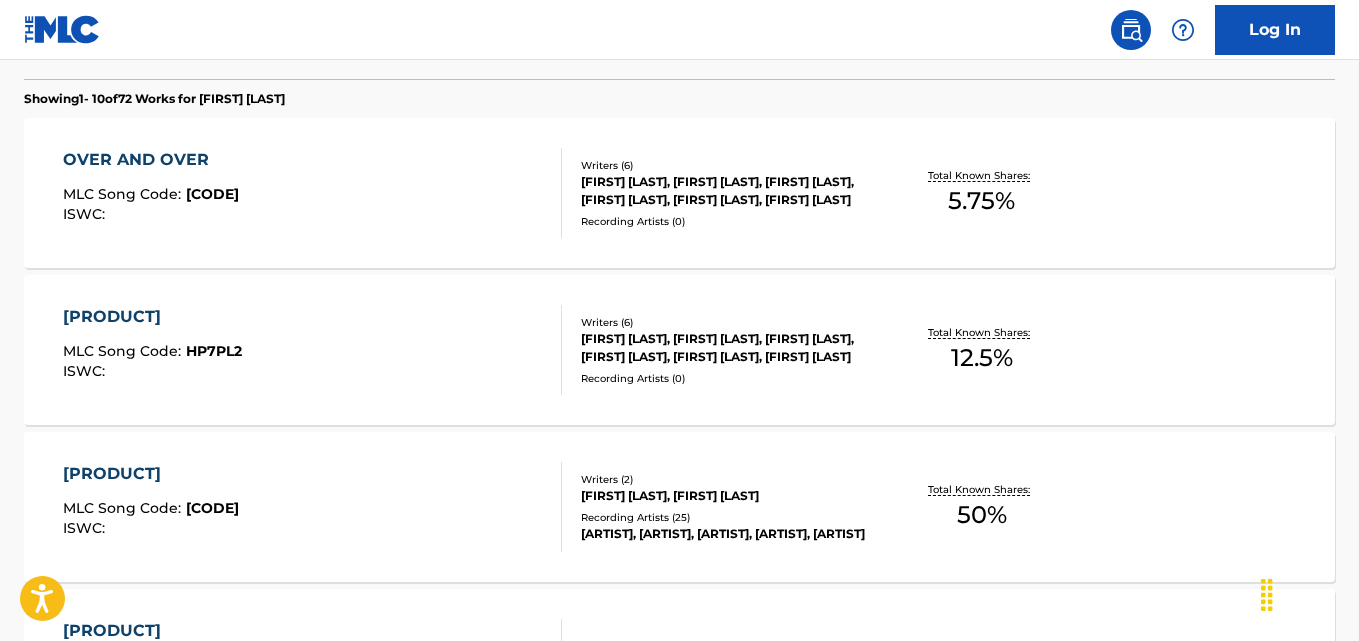 click on "Total Known Shares:" at bounding box center [981, 332] 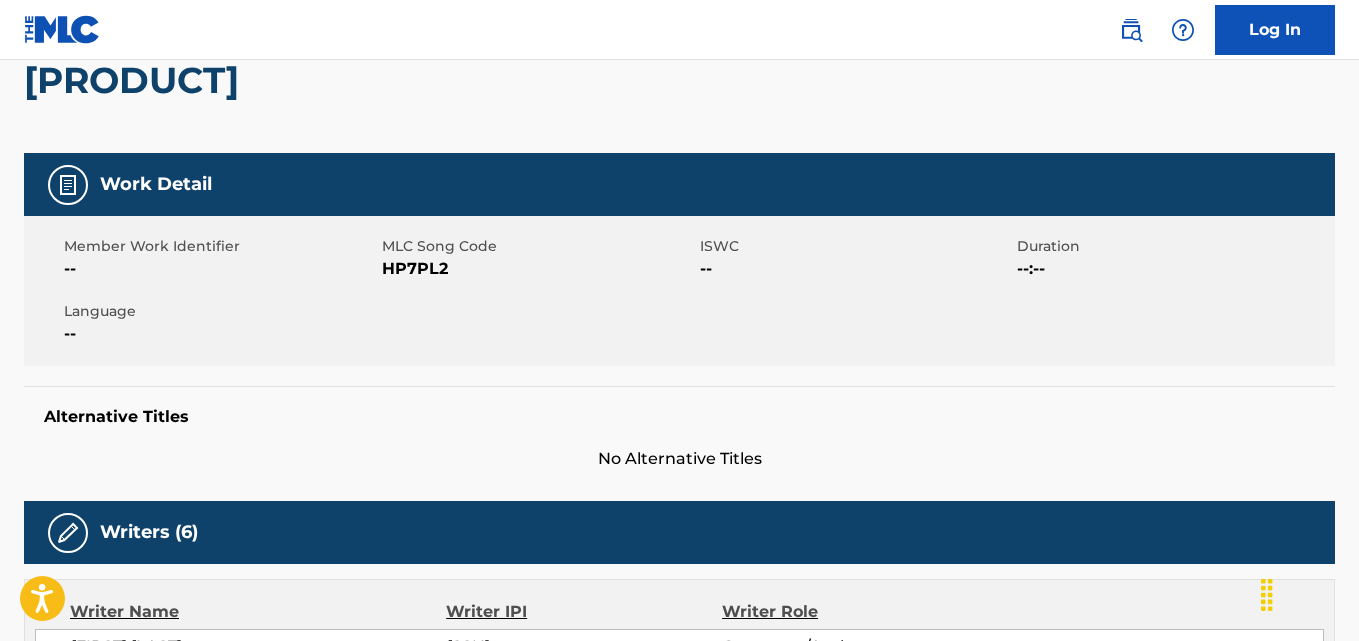 scroll, scrollTop: 0, scrollLeft: 0, axis: both 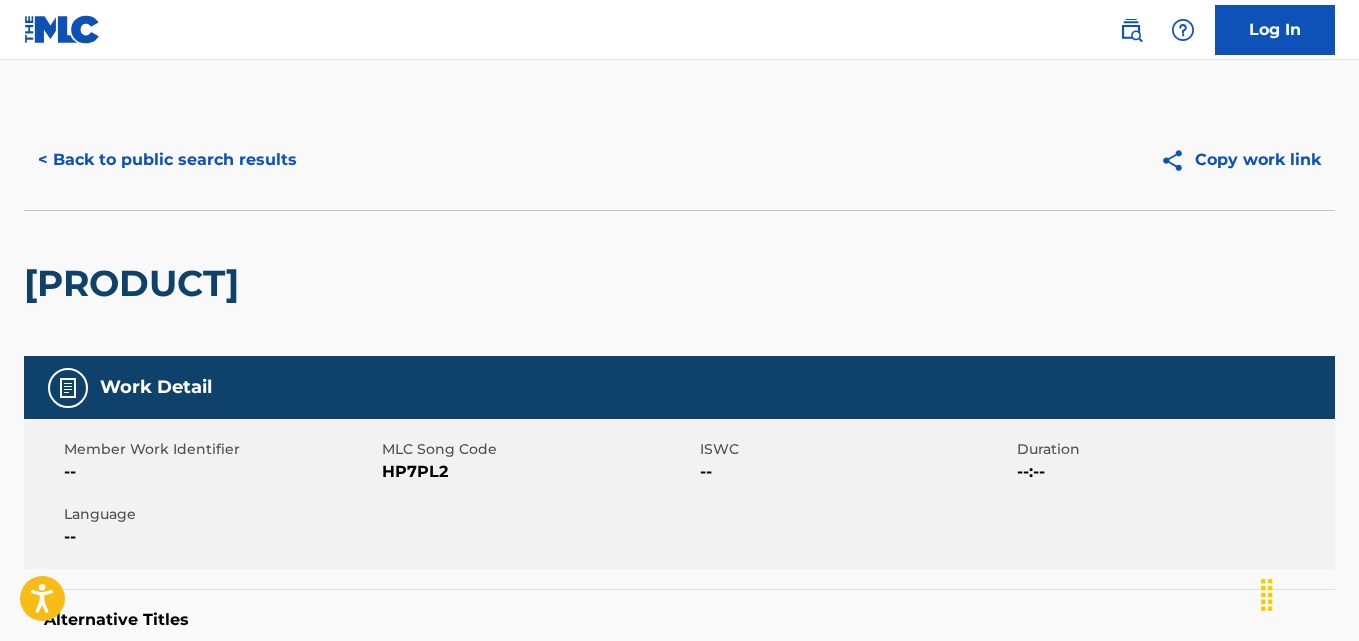 click on "< Back to public search results Copy work link" at bounding box center (679, 160) 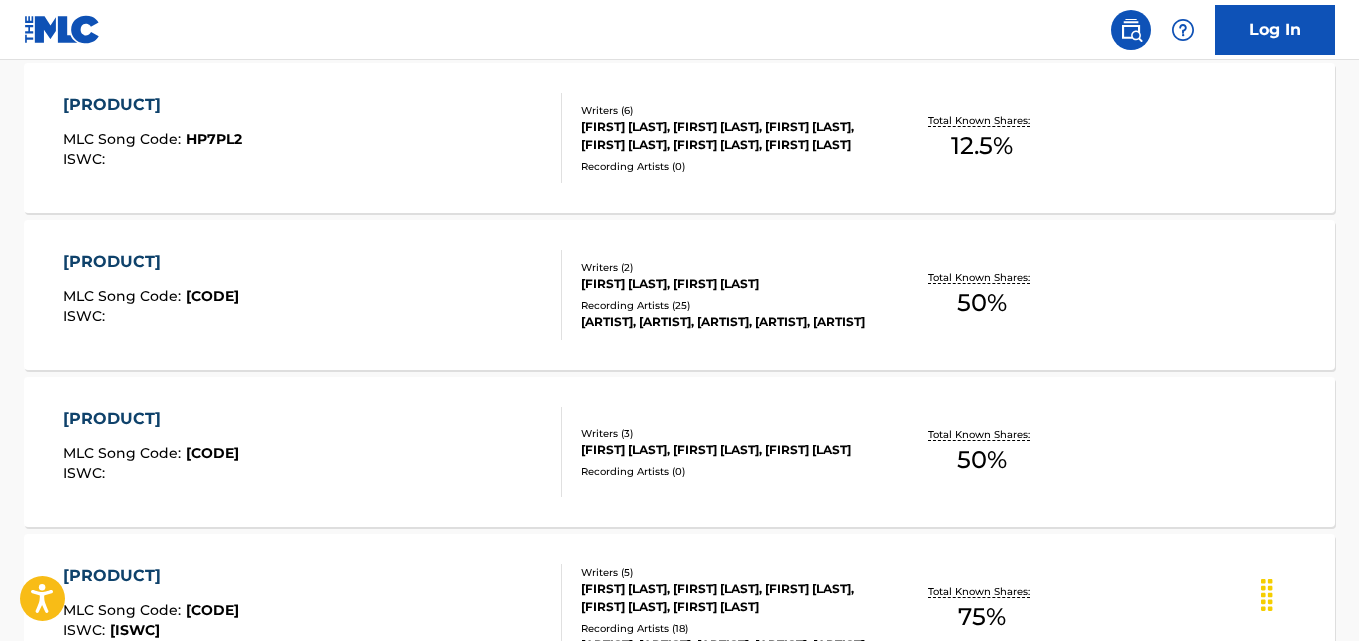 scroll, scrollTop: 774, scrollLeft: 0, axis: vertical 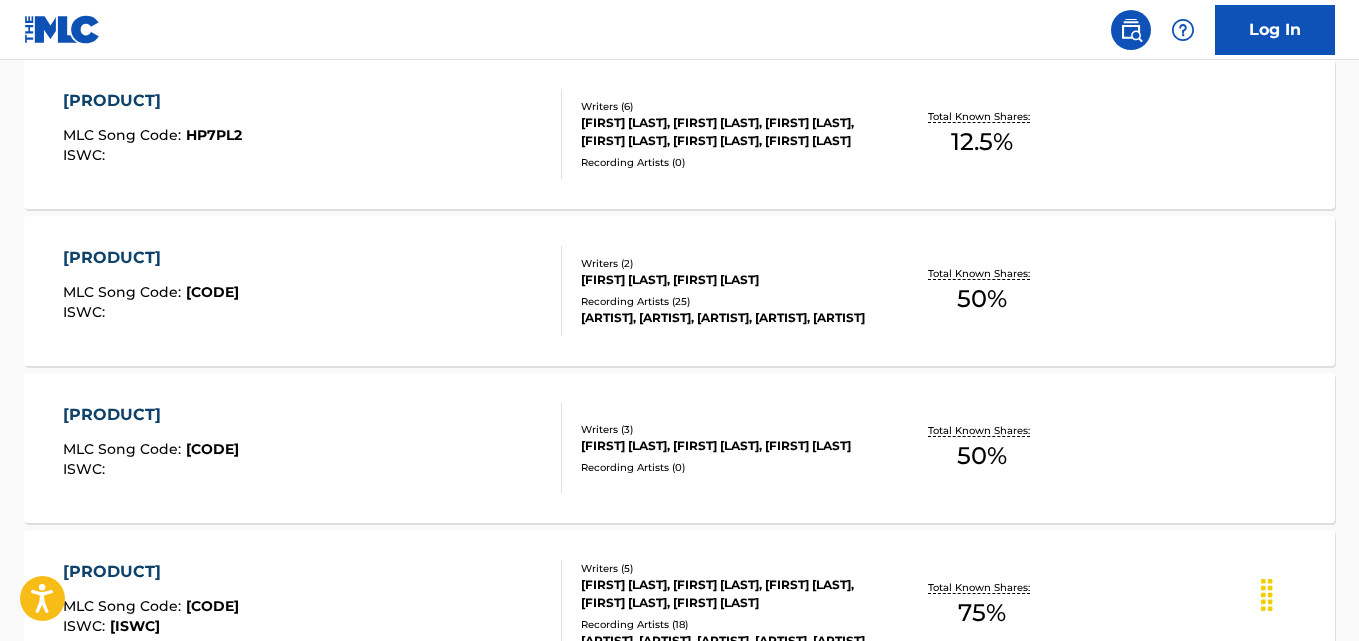 click on "Total Known Shares: 50 %" at bounding box center (982, 291) 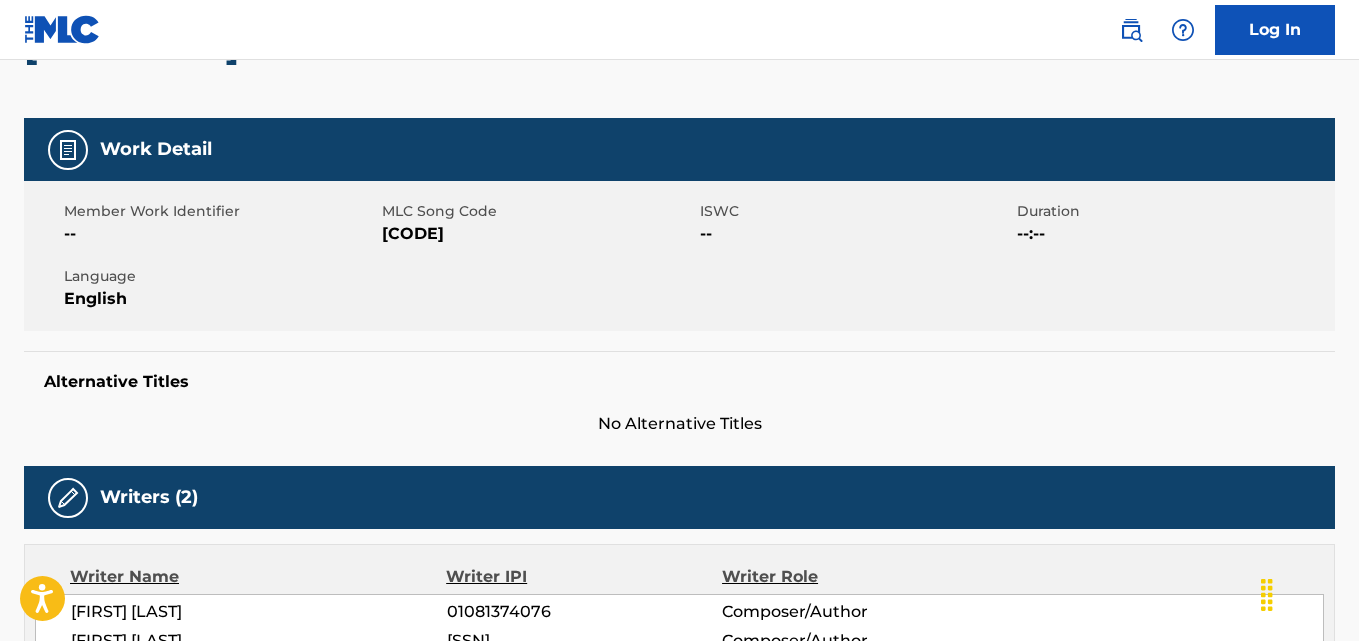 scroll, scrollTop: 0, scrollLeft: 0, axis: both 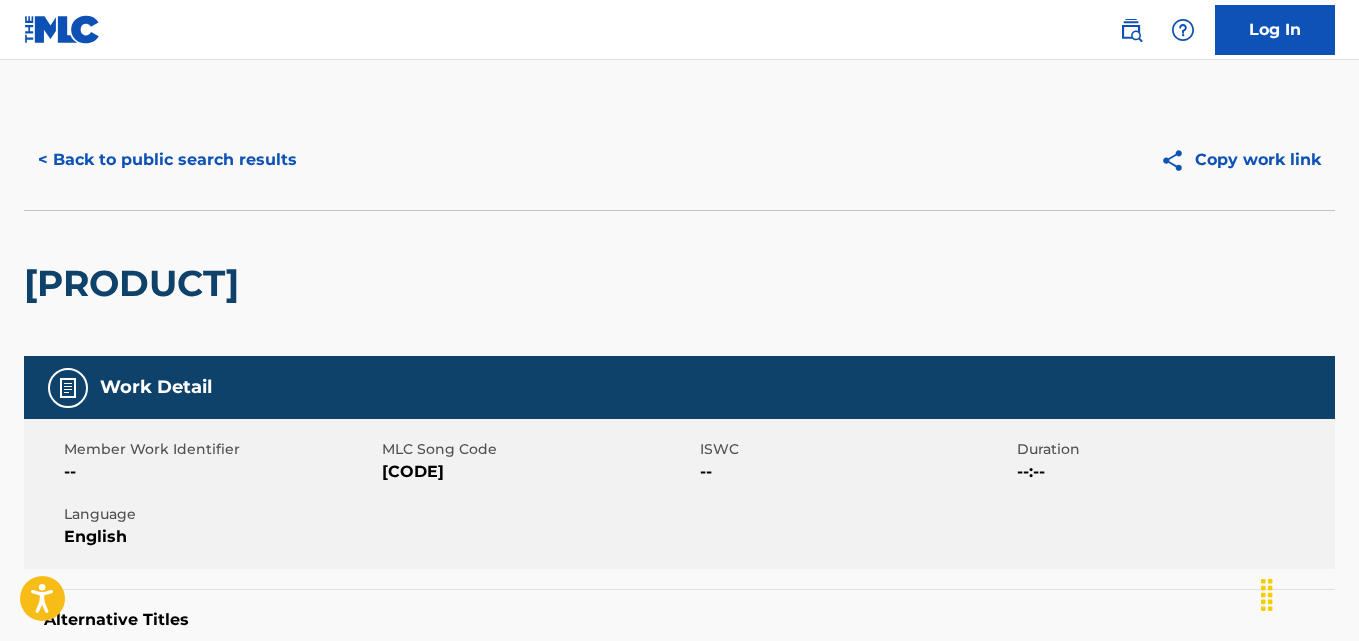 click on "< Back to public search results" at bounding box center (167, 160) 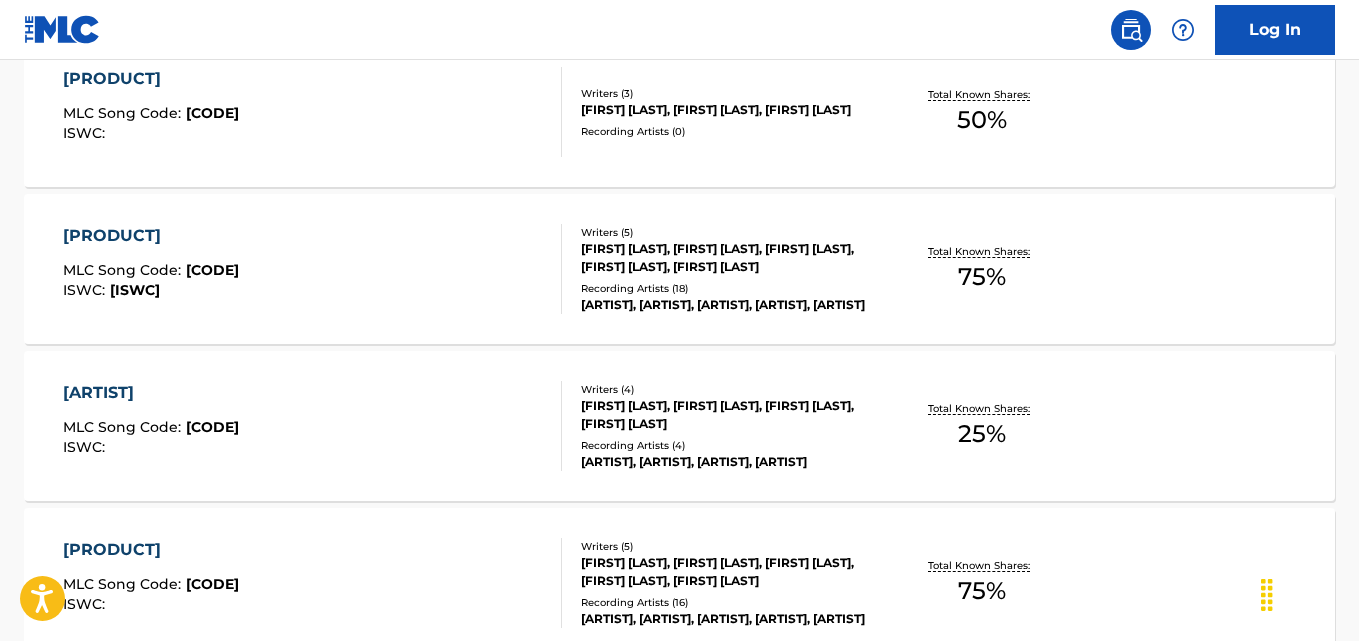scroll, scrollTop: 1114, scrollLeft: 0, axis: vertical 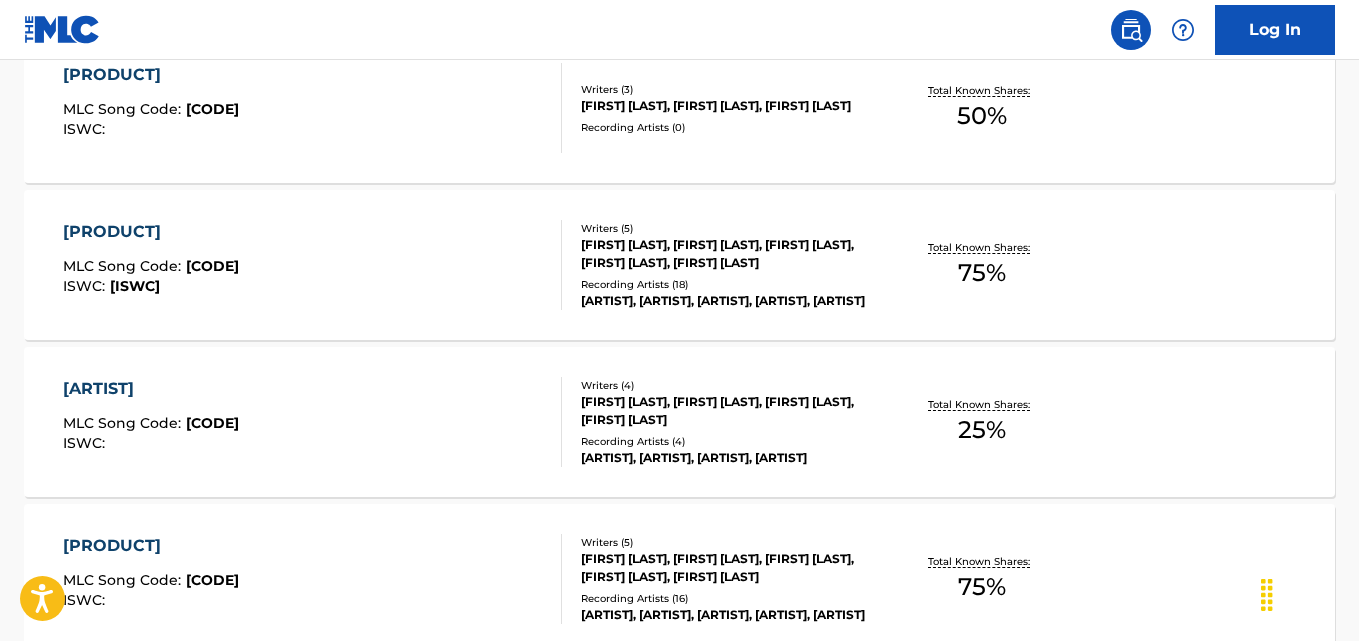 click on "WAY2GEEKED MLC Song Code : W44QLA ISWC : T3259656598 Writers ( 5 ) TAHJ MORGAN, KHALEEL KENYATTE GRIFFIN, RIO FRANCESCO LEYVA, MICHAEL PIEPER, KEANDRIAN QYNZEL JONES Recording Artists ( 18 ) KANKAN, KANKAN, KANKAN, KANKAN, KANKAN Total Known Shares: 75 %" at bounding box center (679, 265) 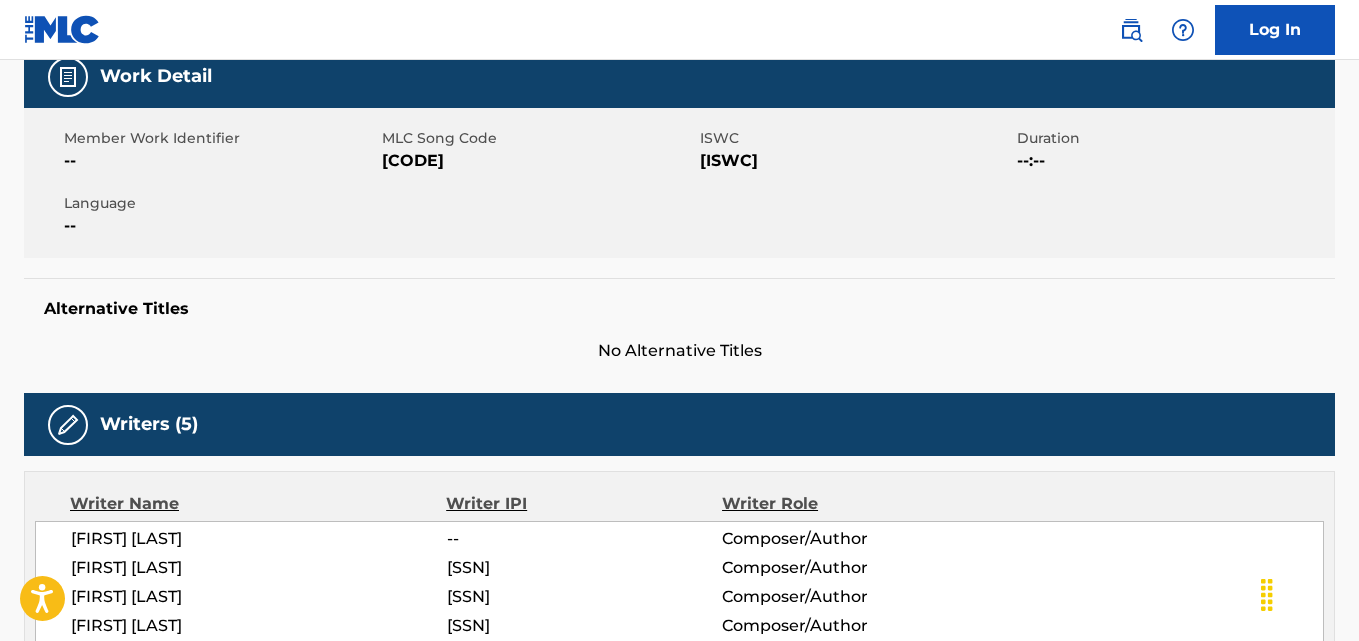 scroll, scrollTop: 0, scrollLeft: 0, axis: both 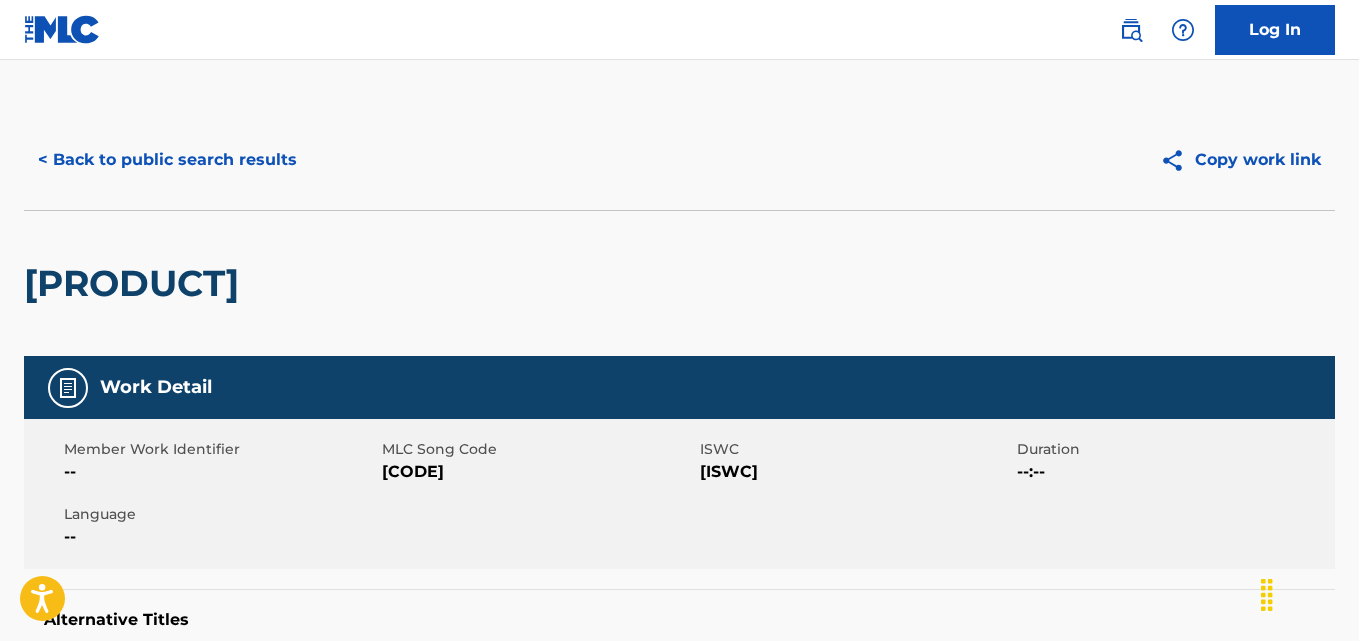 click on "< Back to public search results" at bounding box center [167, 160] 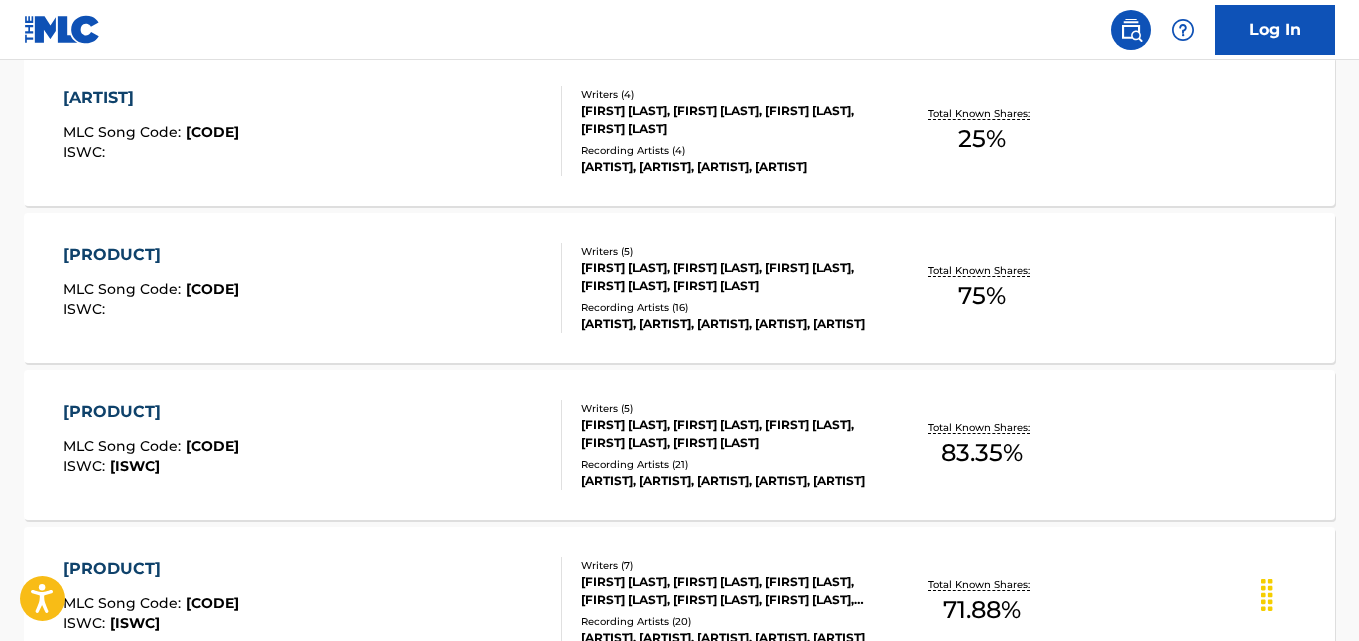 scroll, scrollTop: 1461, scrollLeft: 0, axis: vertical 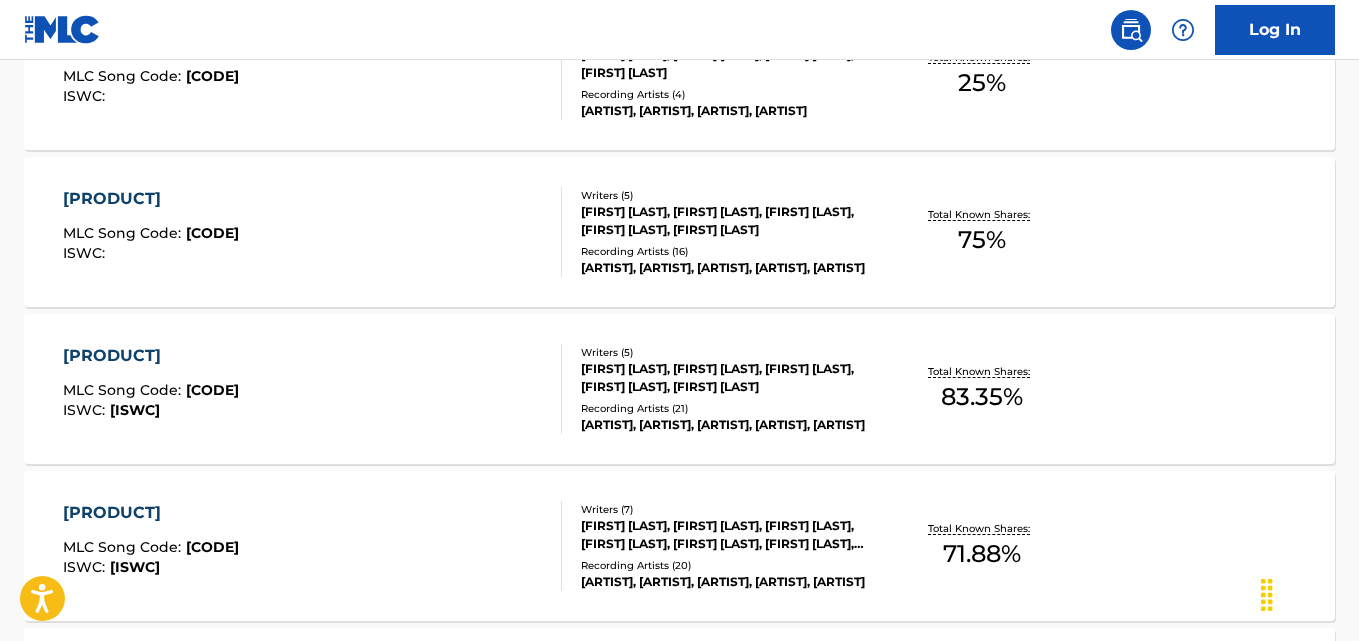 click on "STICKS ON READY MLC Song Code : SI40AX ISWC : T3231750264 Writers ( 5 ) DANNY SNODGRASS, RIO FRANCESCO LEYVA, JAVIER MERCADO, RICH AMIRI, CHRISTOPHER QUILLIN Recording Artists ( 21 ) RICH AMIRI, RICH AMIRI, RICH AMIRI, RICH AMIRI, RICH AMIRI Total Known Shares: 83.35 %" at bounding box center (679, 389) 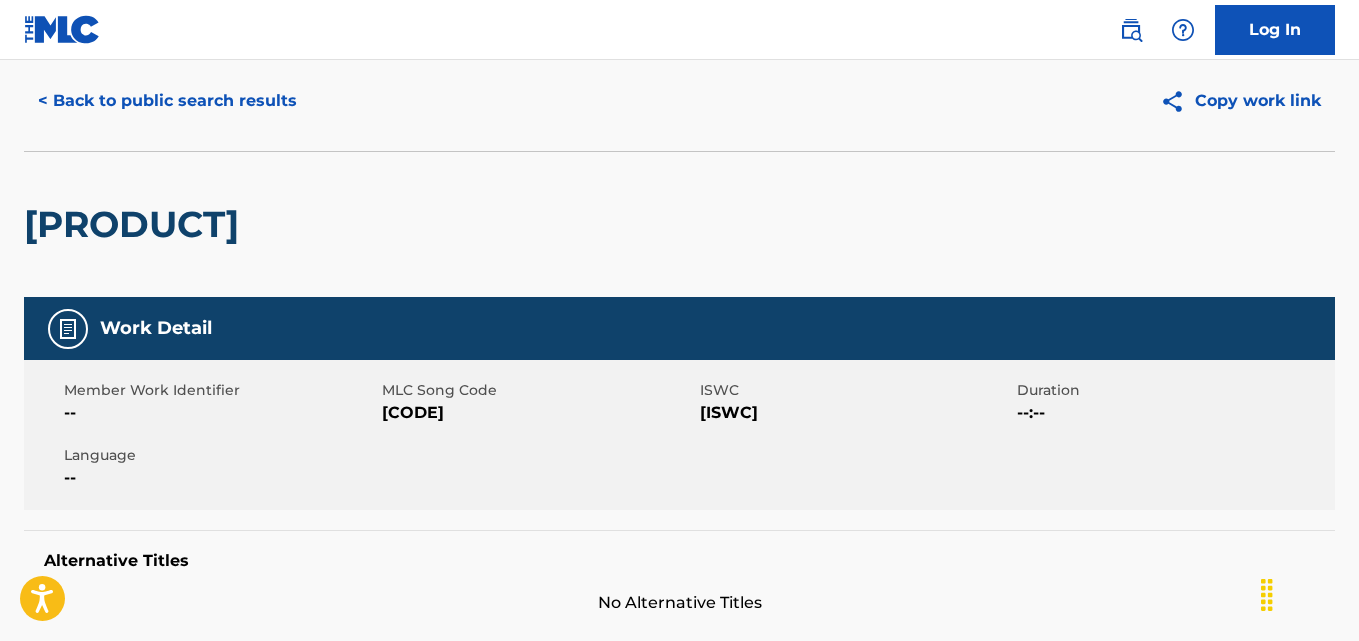 scroll, scrollTop: 0, scrollLeft: 0, axis: both 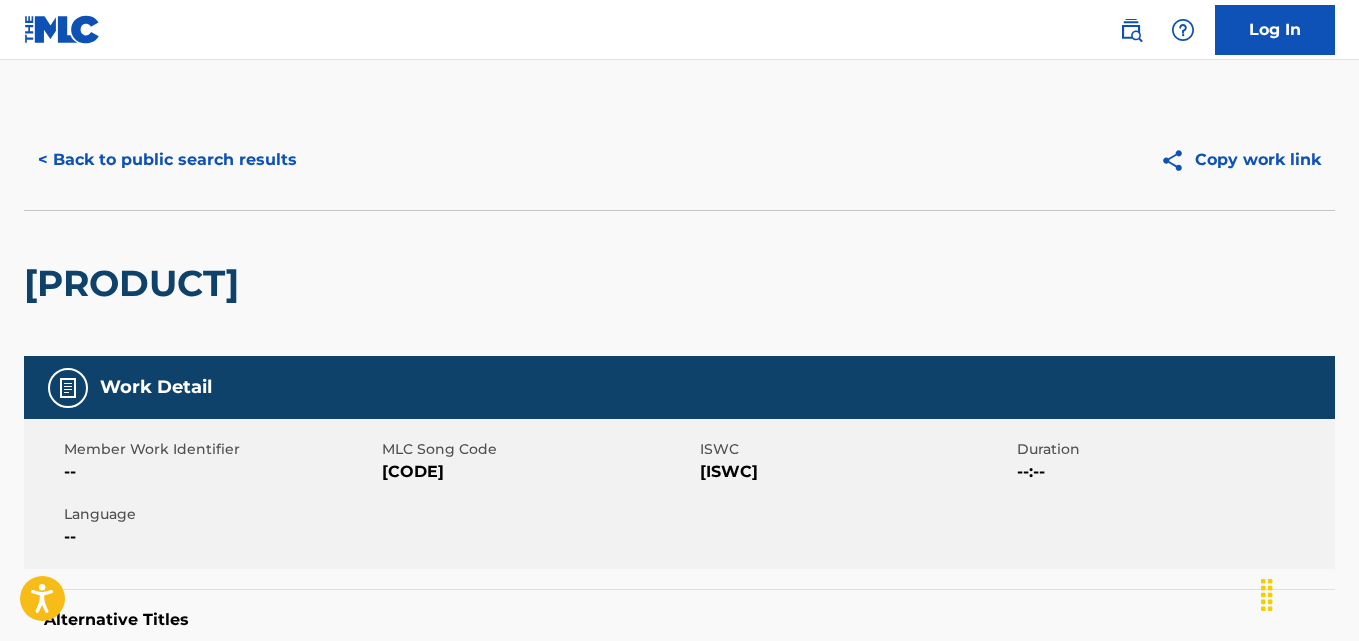 click on "< Back to public search results" at bounding box center [167, 160] 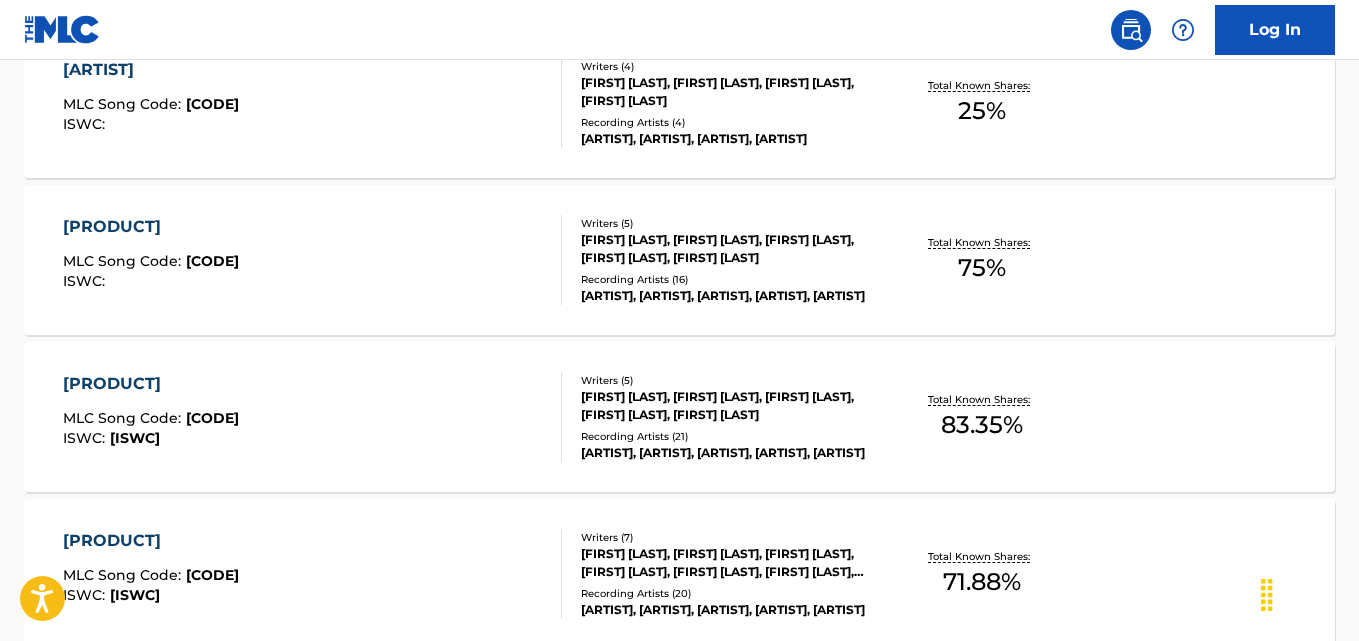 scroll, scrollTop: 1807, scrollLeft: 0, axis: vertical 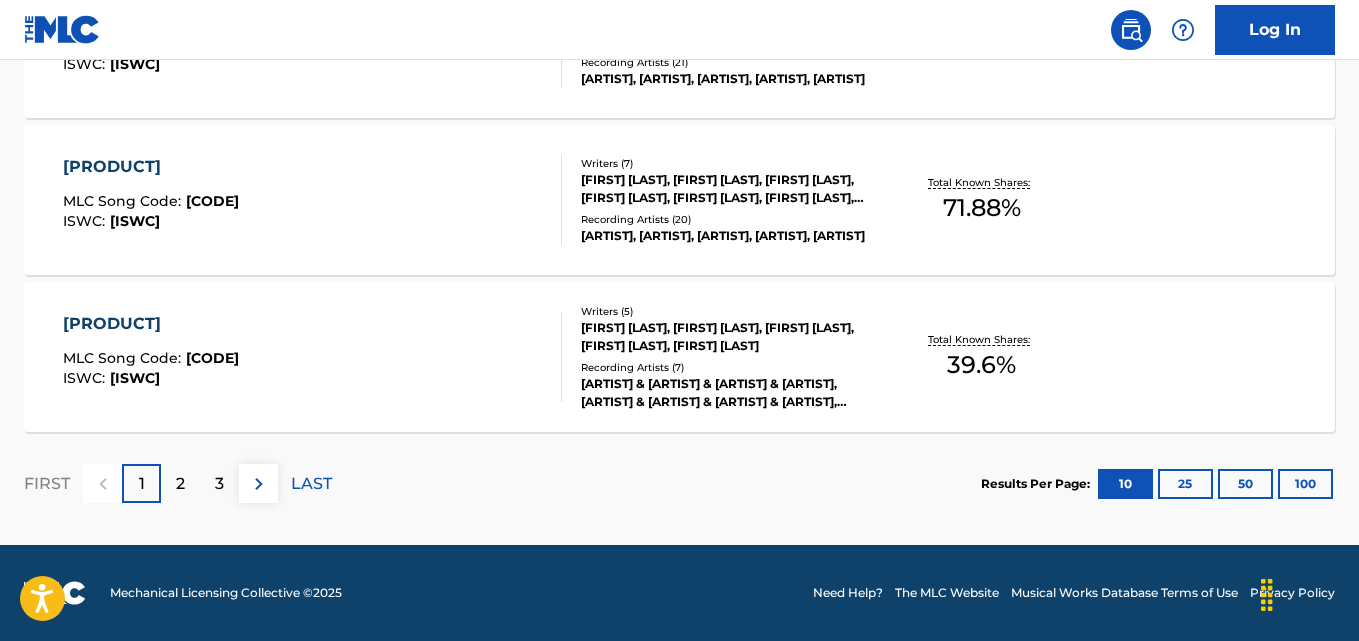 click on "PAPER BACK TAGS MLC Song Code : PI7183 ISWC : T3233457319 Writers ( 7 ) DANNY SNODGRASS, RIO FRANCESCO LEYVA, JAVIER MERCADO, MICHAEL ROMITO, MICHAEL PIEPER, RICH AMIRI, GABRIEL ST ONGE Recording Artists ( 20 ) RICH AMIRI, RICH AMIRI, RICH AMIRI, RICH AMIRI, RICH AMIRI Total Known Shares: 71.88 %" at bounding box center [679, 200] 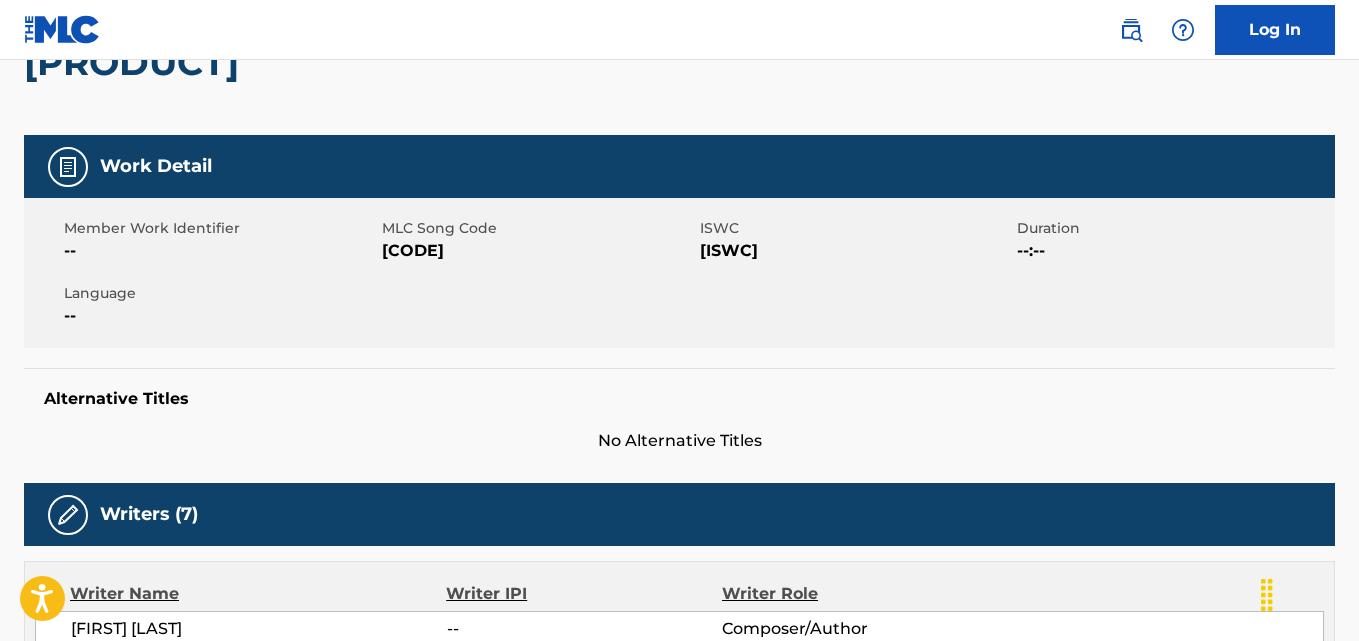 scroll, scrollTop: 0, scrollLeft: 0, axis: both 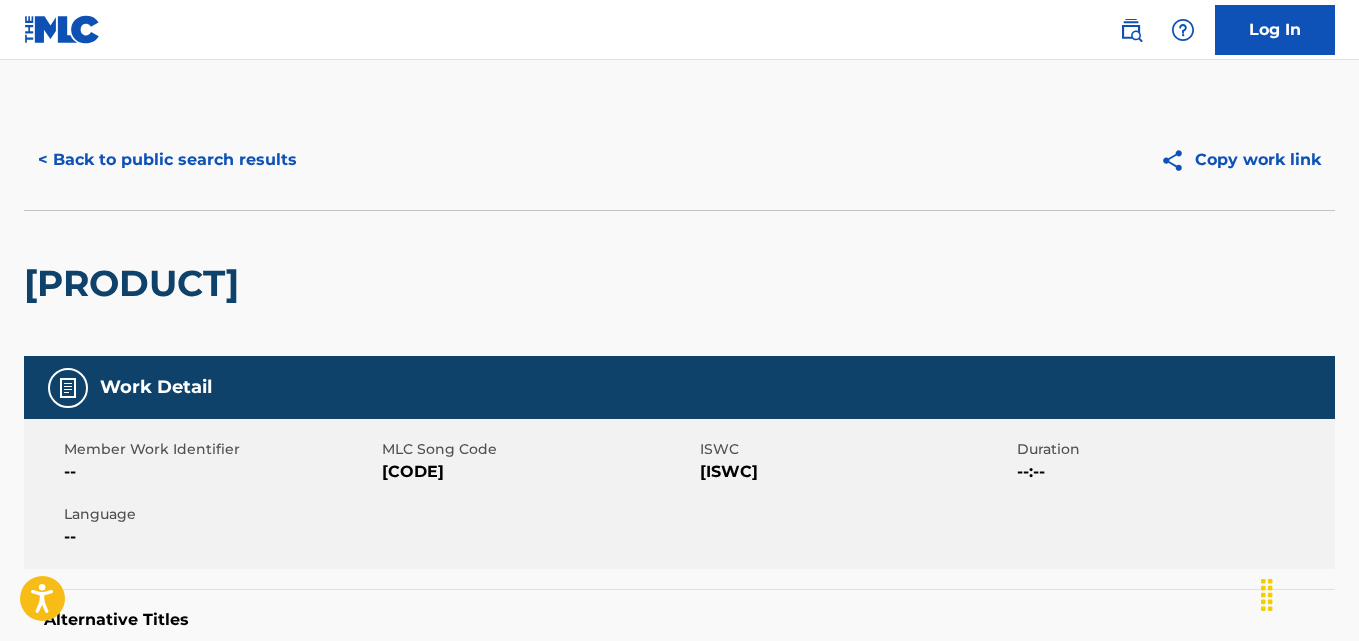 click on "< Back to public search results" at bounding box center (167, 160) 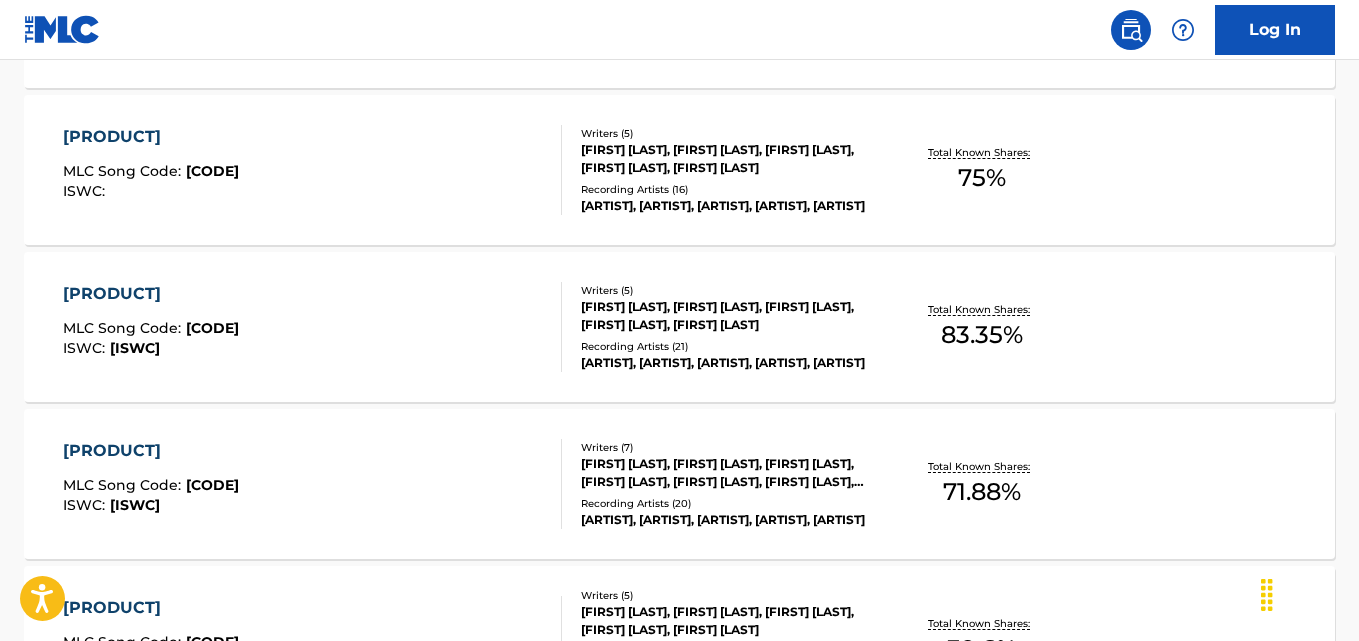 scroll, scrollTop: 1807, scrollLeft: 0, axis: vertical 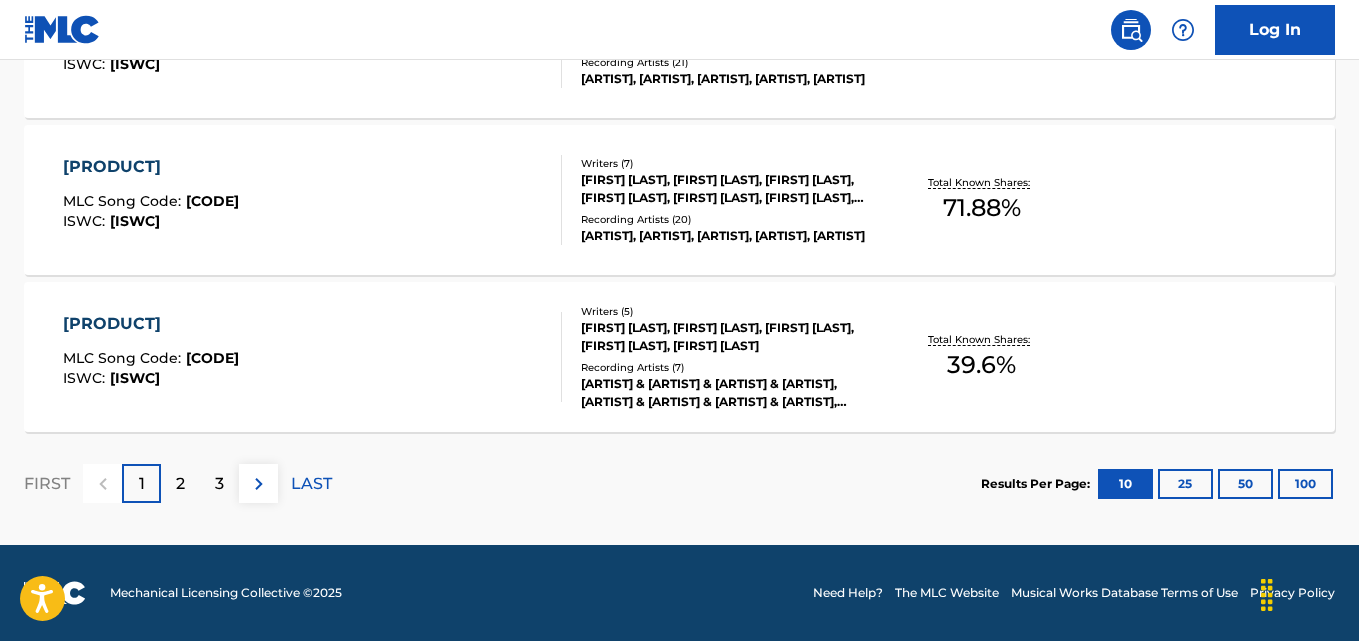 click on "COUNTIN' ON YOU MLC Song Code : CB9O8F ISWC : T3225419563 Writers ( 5 ) RIO FRANCESCO LEYVA, DANIEL MIJO MAJIC, FRANCIS LEBLANC, ZAKHI MCCRAY, TIONE MERRITT Recording Artists ( 7 ) LIL TJAY & FRIDAYY & KHI INFINITE & FAST & FURIOUS: THE FAST SAGA, LIL TJAY & FRIDAYY & KHI INFINITE & FAST & FURIOUS: THE FAST SAGA, LIL TJAY & FRIDAYY & KHI INFINITE, FRIDAYY;LIL TJAY;KHI INFINITE;FAST;FURIOUS: THE FAST SAGA, KHI INFINITE,FRIDAYY,FAST & FURIOUS: THE FAST SAGA Total Known Shares: 39.6 %" at bounding box center [679, 357] 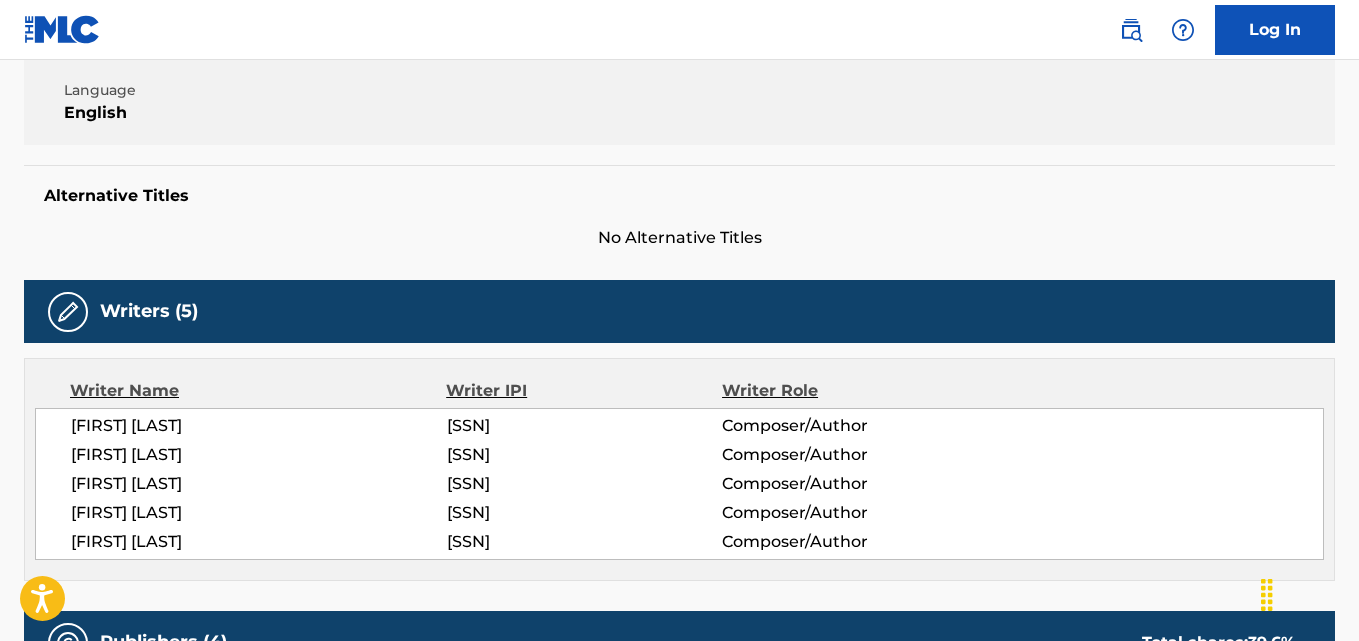 scroll, scrollTop: 0, scrollLeft: 0, axis: both 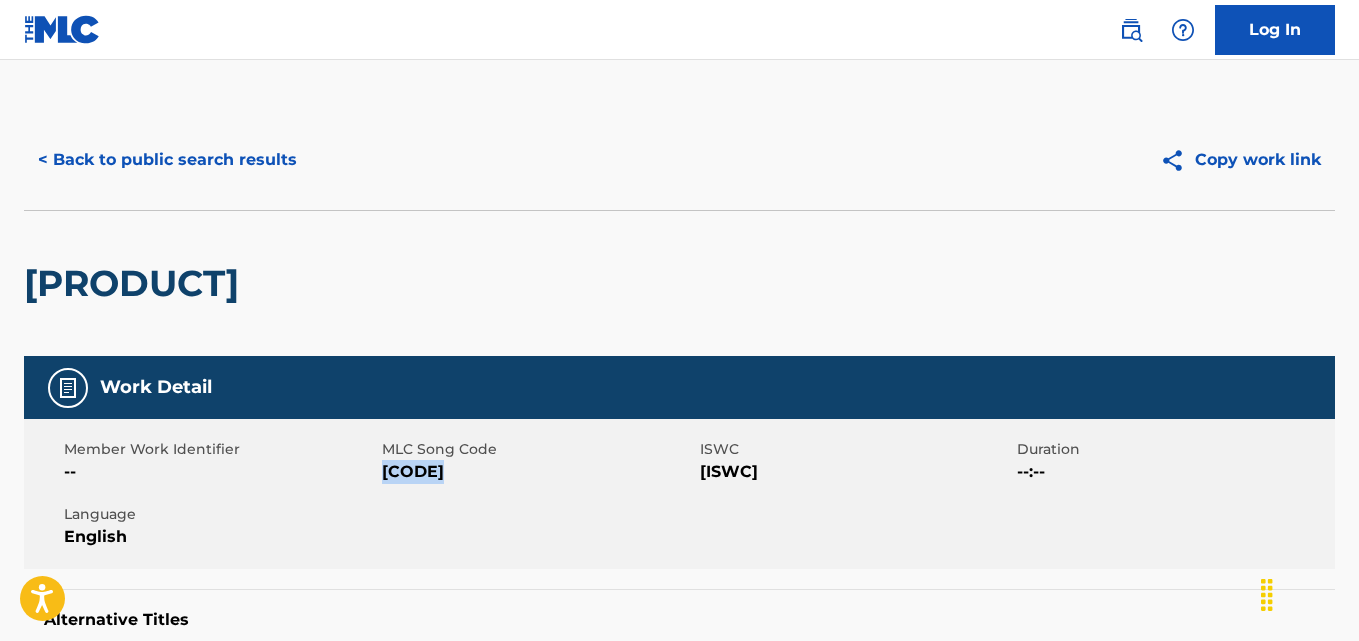 drag, startPoint x: 484, startPoint y: 476, endPoint x: 385, endPoint y: 475, distance: 99.00505 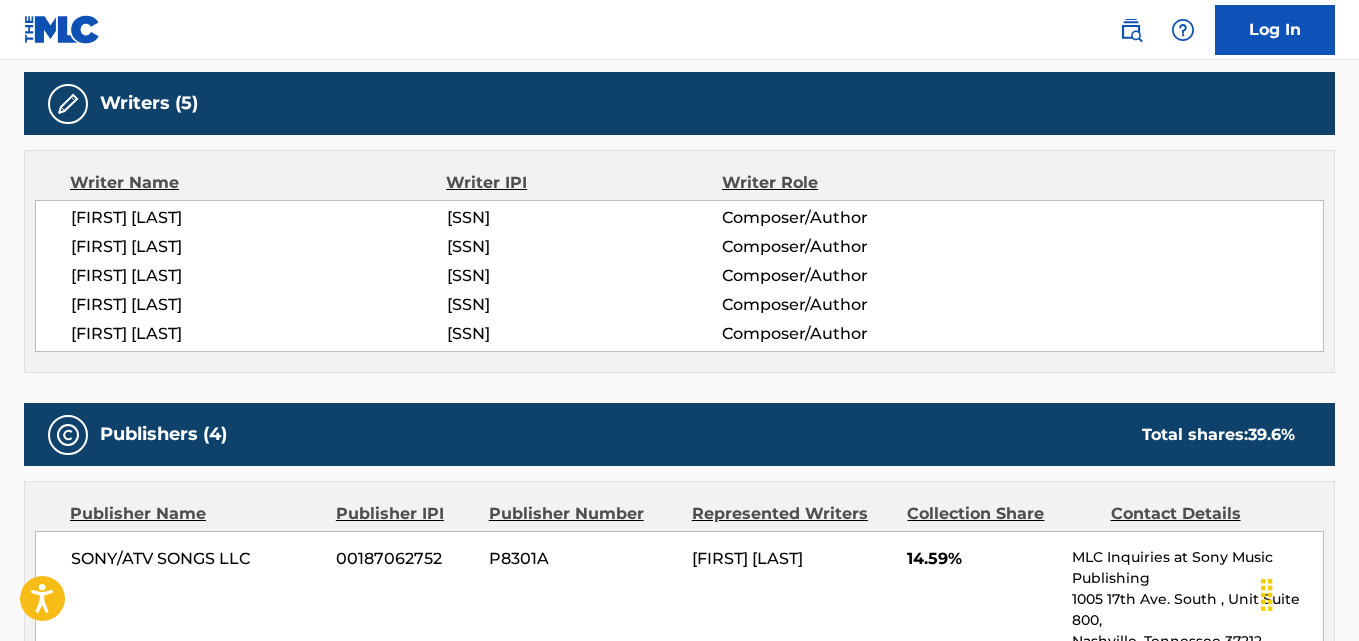 scroll, scrollTop: 692, scrollLeft: 0, axis: vertical 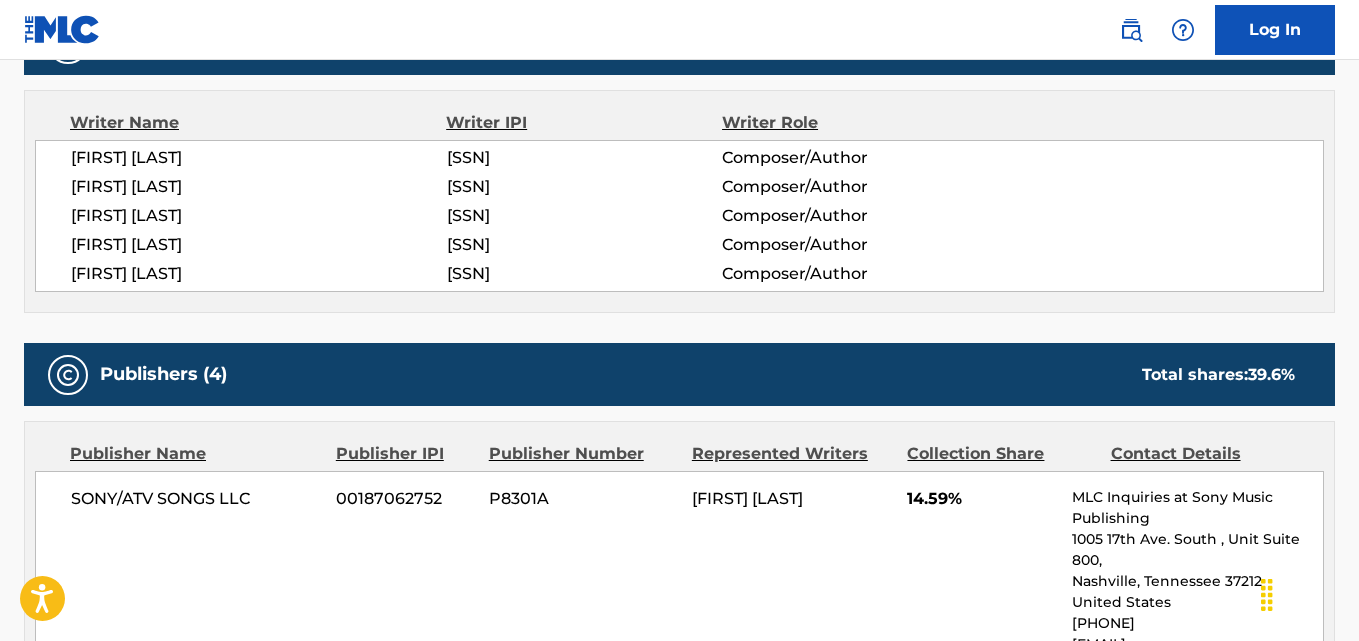 drag, startPoint x: 541, startPoint y: 158, endPoint x: 448, endPoint y: 159, distance: 93.00538 